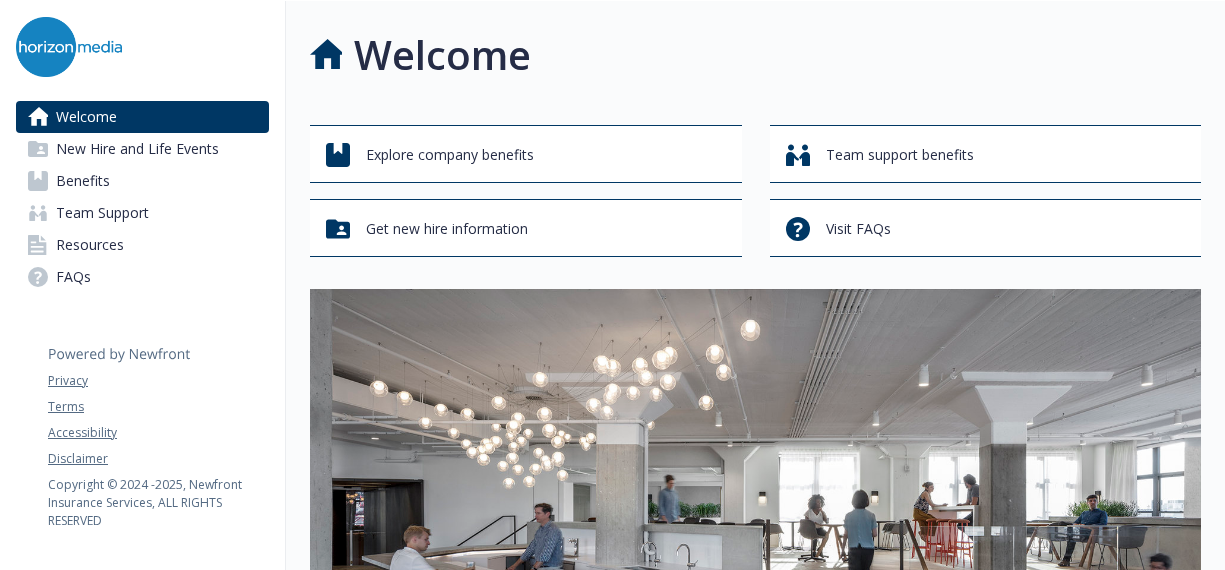 scroll, scrollTop: 0, scrollLeft: 0, axis: both 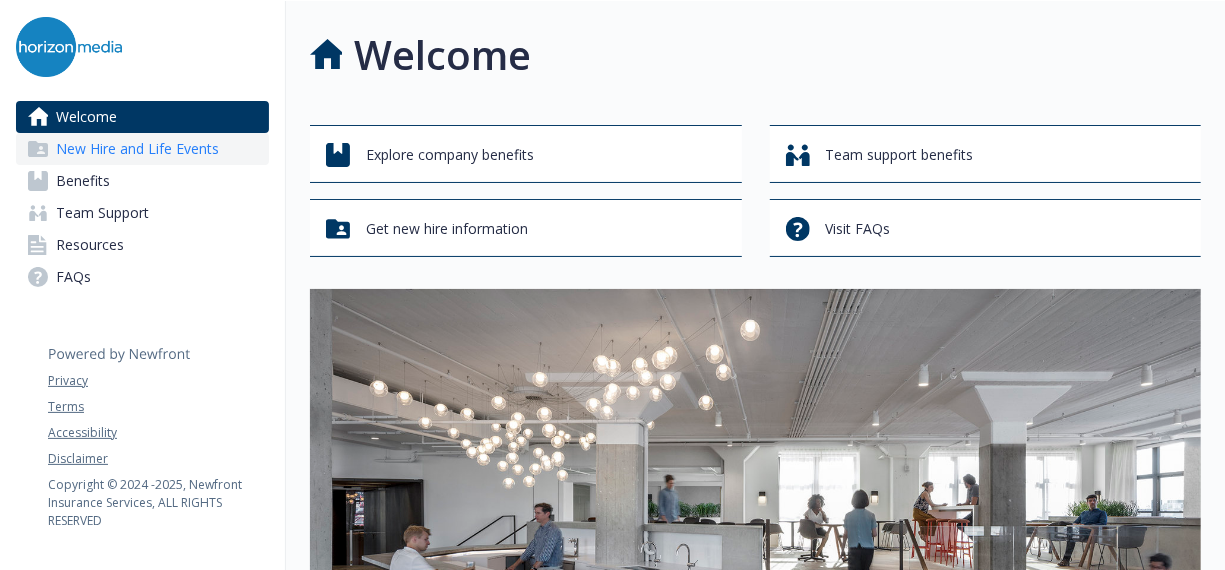 click on "New Hire and Life Events" at bounding box center (137, 149) 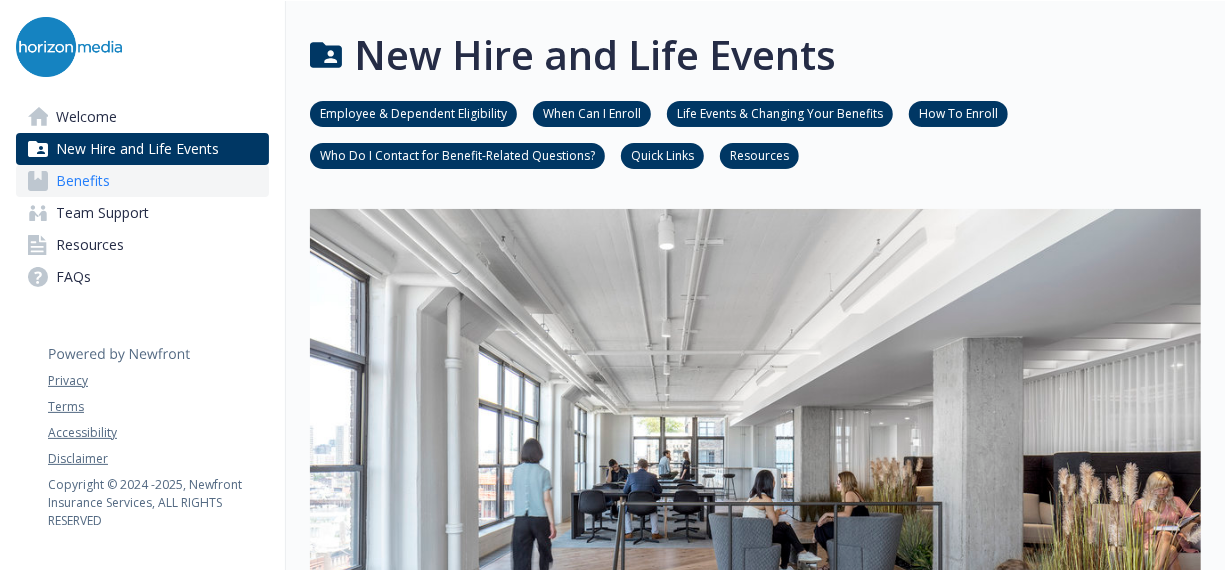 click on "Benefits" at bounding box center (142, 181) 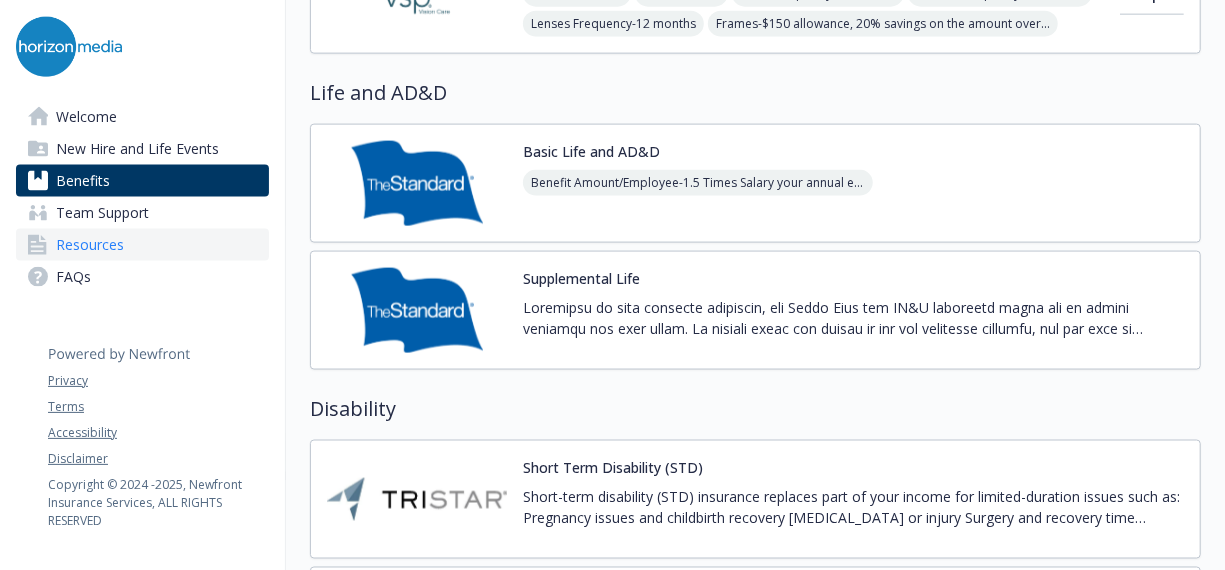 click on "Resources" at bounding box center (142, 245) 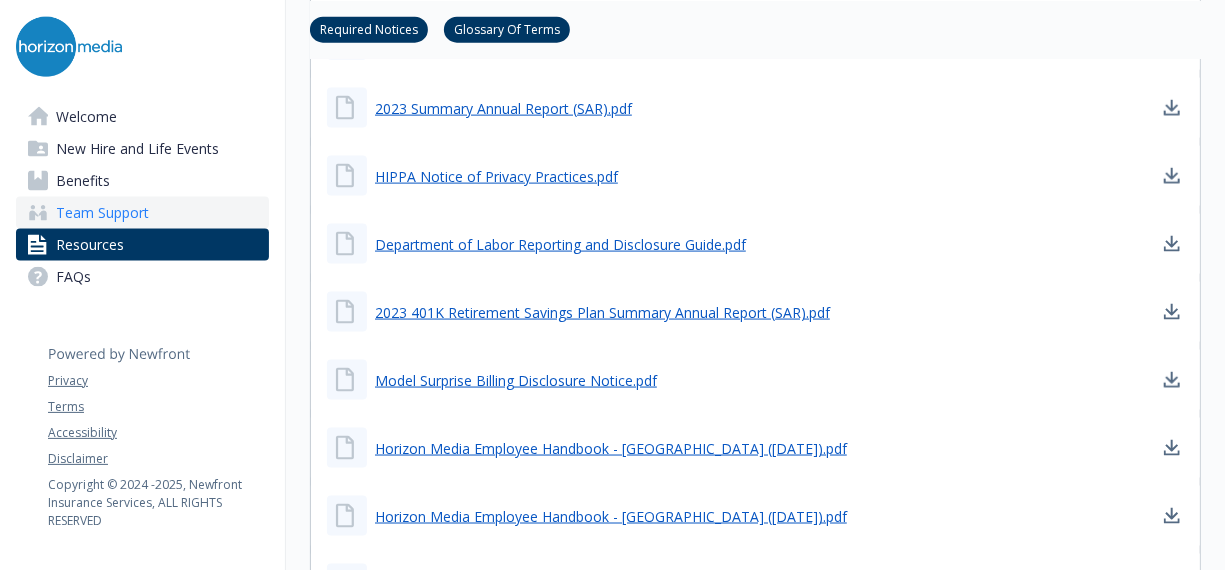click on "Team Support" at bounding box center [142, 213] 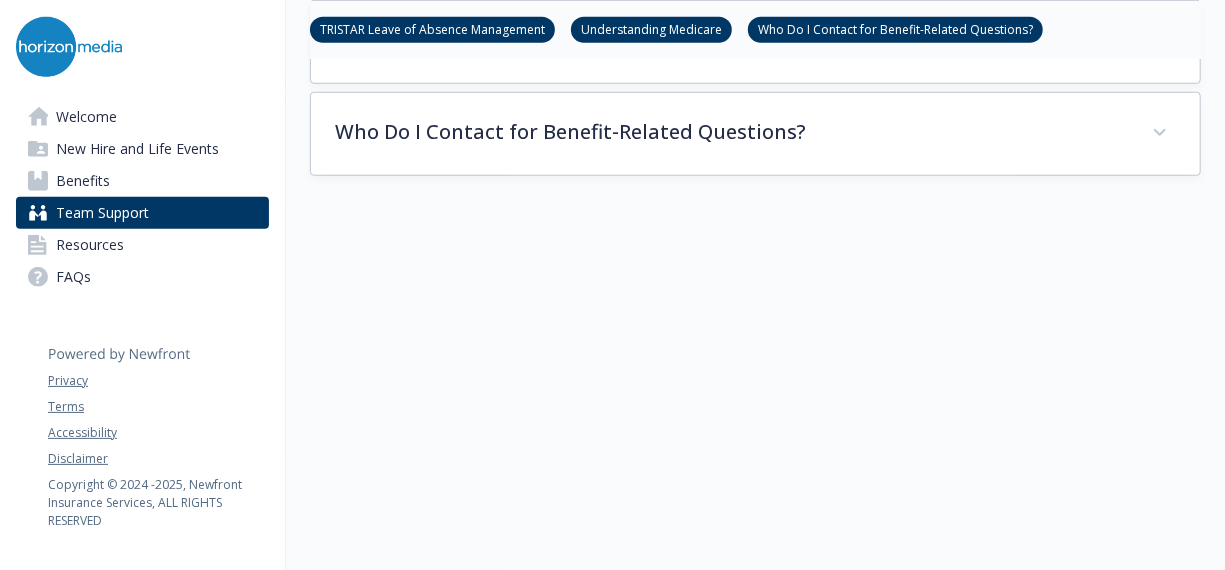 scroll, scrollTop: 826, scrollLeft: 0, axis: vertical 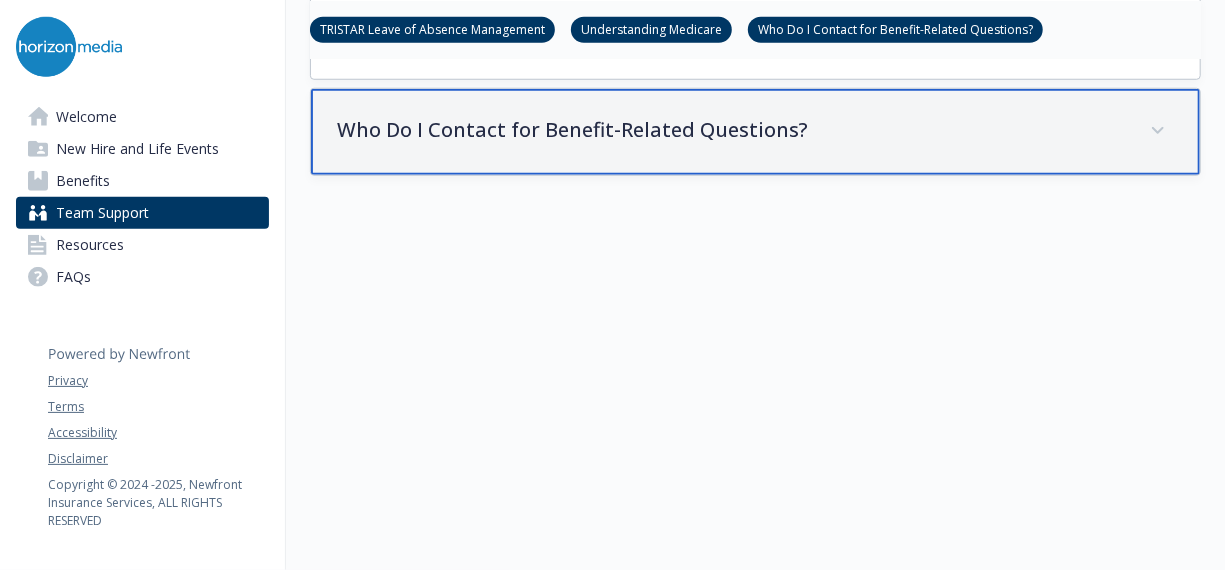 click on "Who Do I Contact for Benefit-Related Questions?" at bounding box center (755, 132) 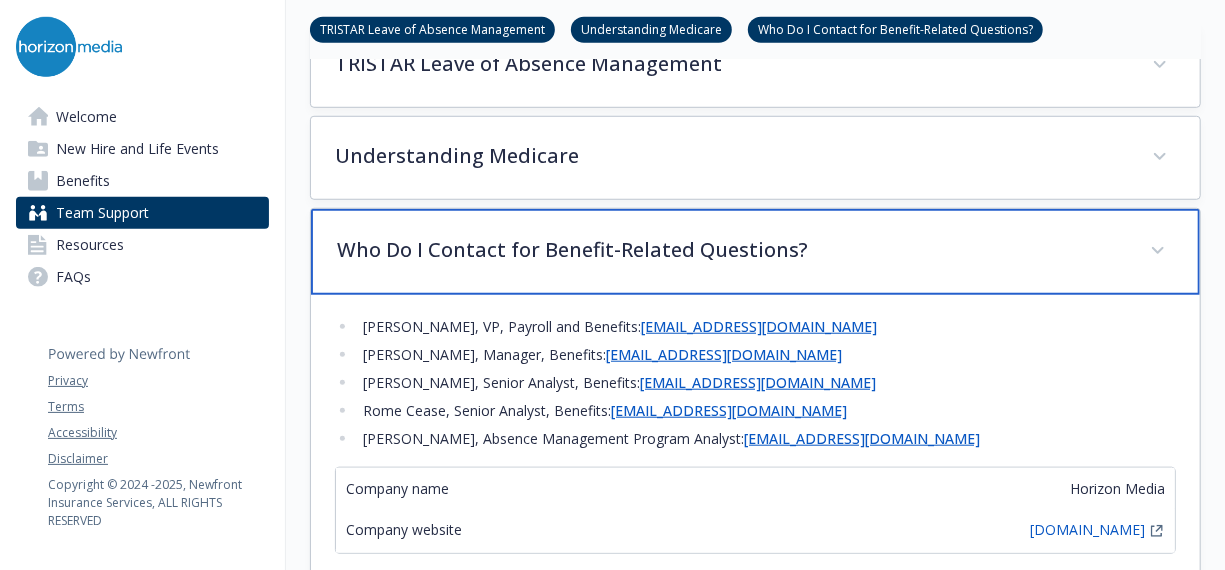scroll, scrollTop: 700, scrollLeft: 0, axis: vertical 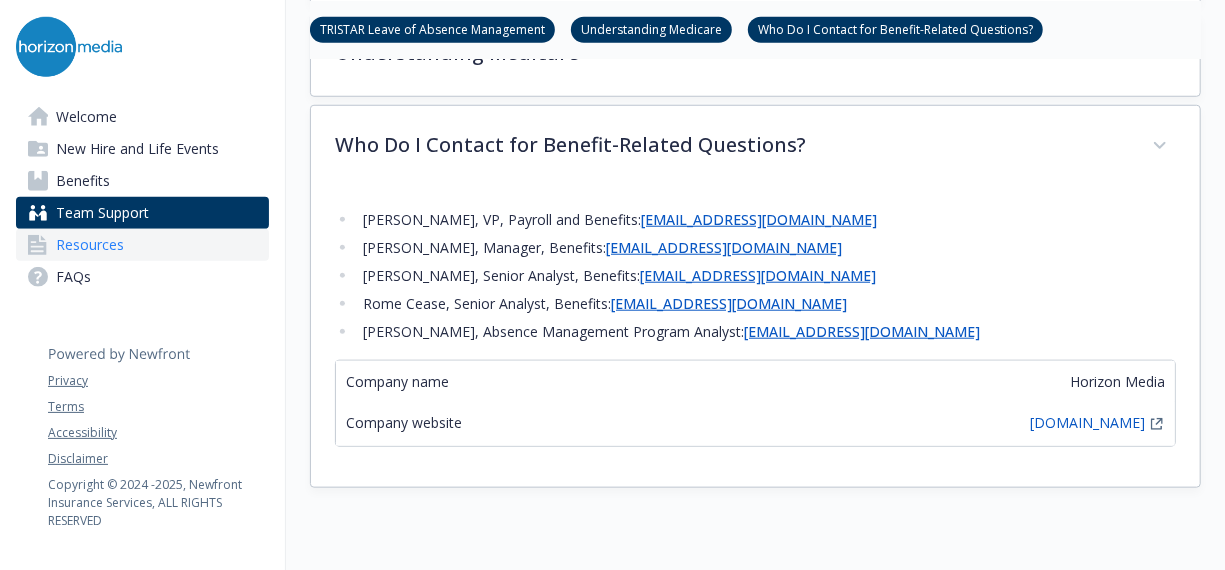 click on "Resources" at bounding box center (90, 245) 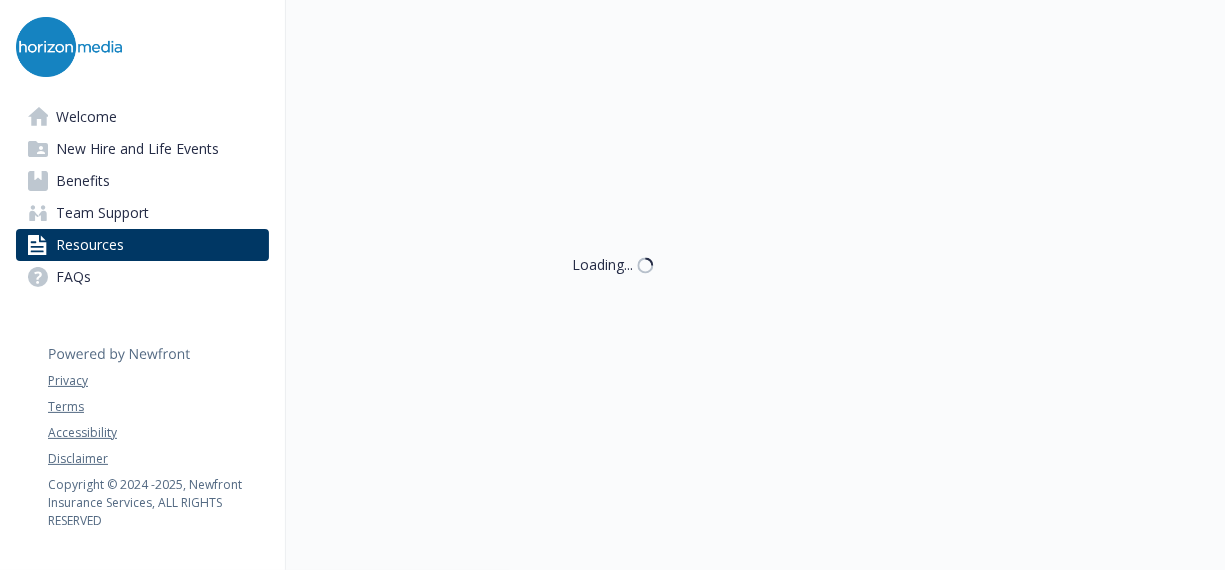 scroll, scrollTop: 800, scrollLeft: 0, axis: vertical 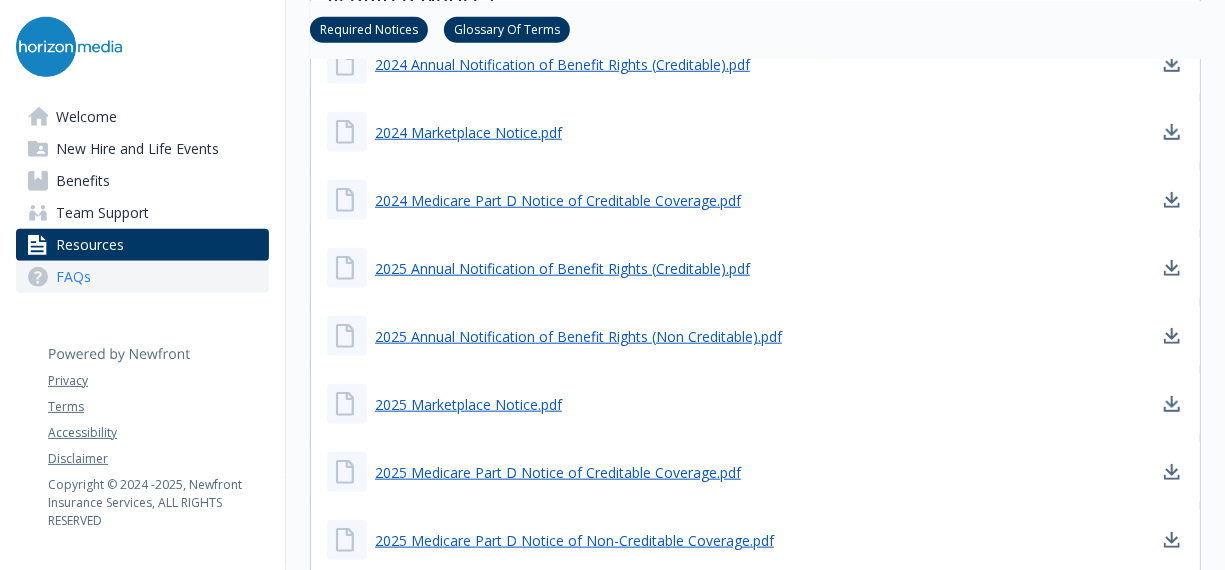 click on "FAQs" at bounding box center (73, 277) 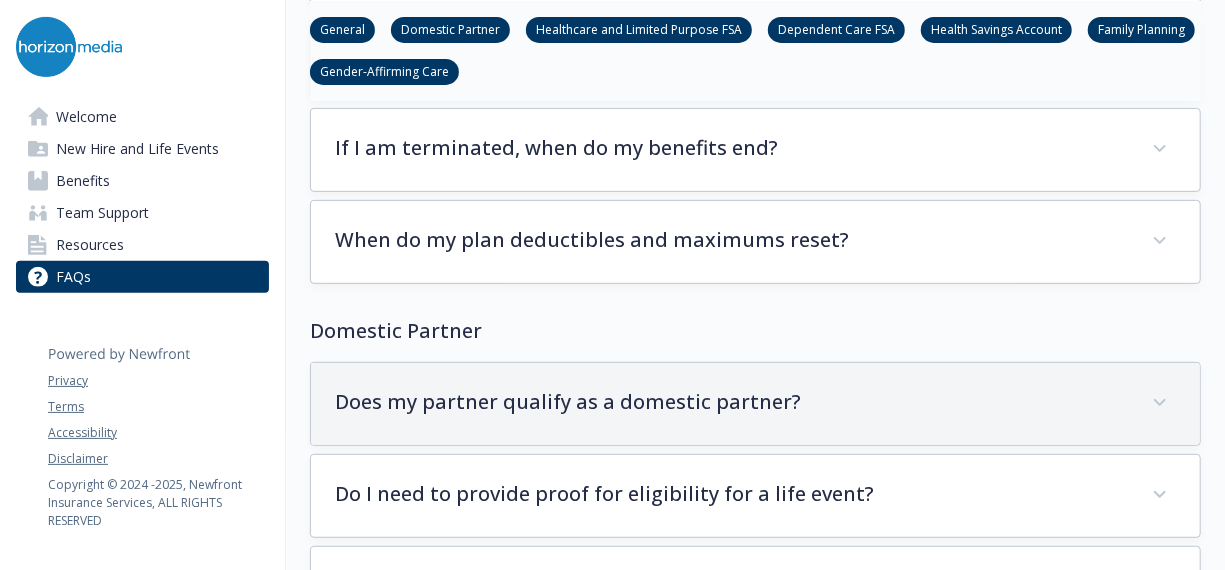 scroll, scrollTop: 300, scrollLeft: 0, axis: vertical 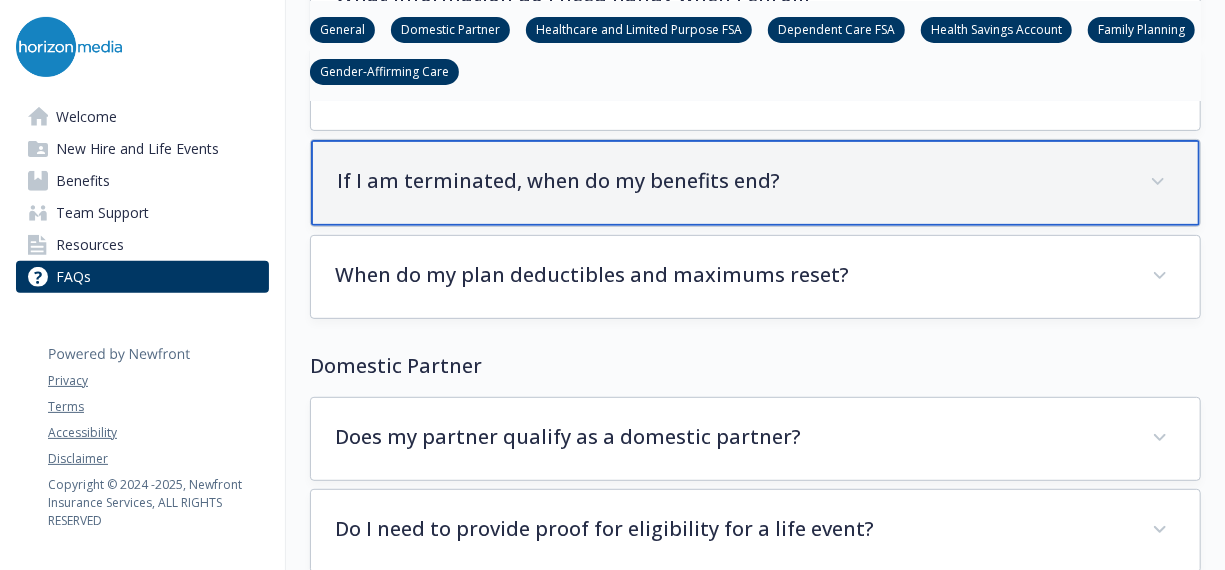 click on "If I am terminated, when do my benefits end?" at bounding box center [731, 181] 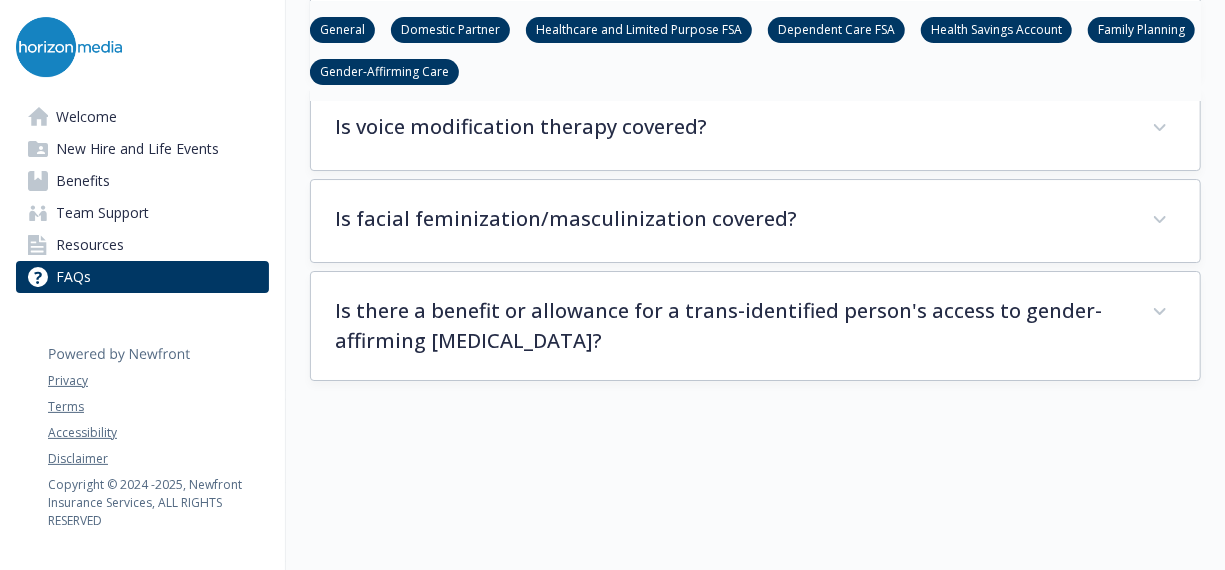 scroll, scrollTop: 7045, scrollLeft: 0, axis: vertical 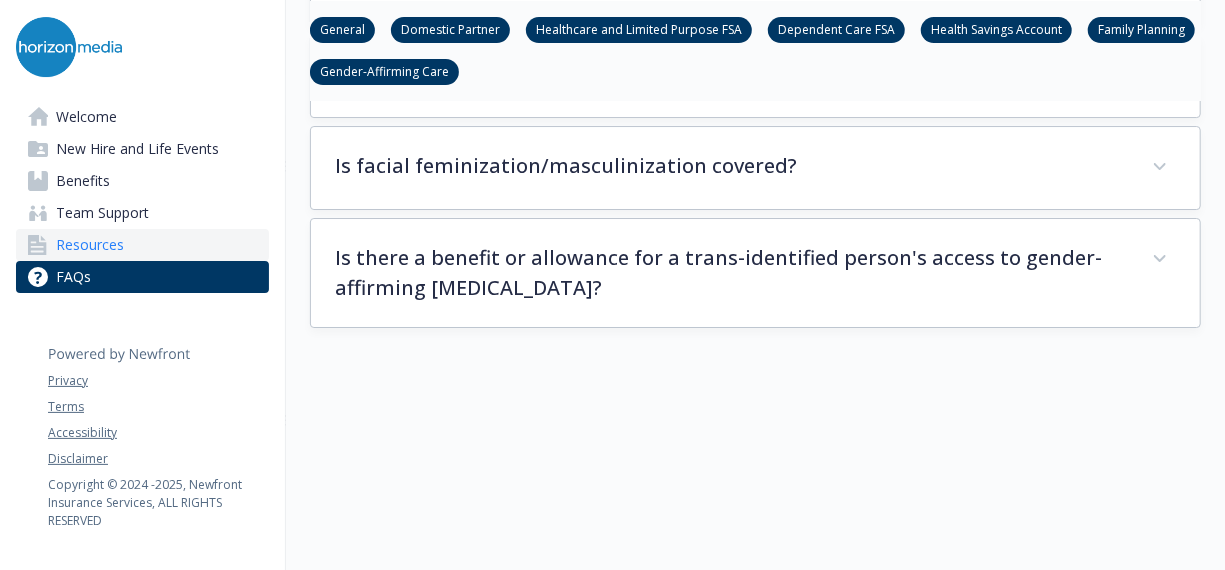 click on "Resources" at bounding box center (90, 245) 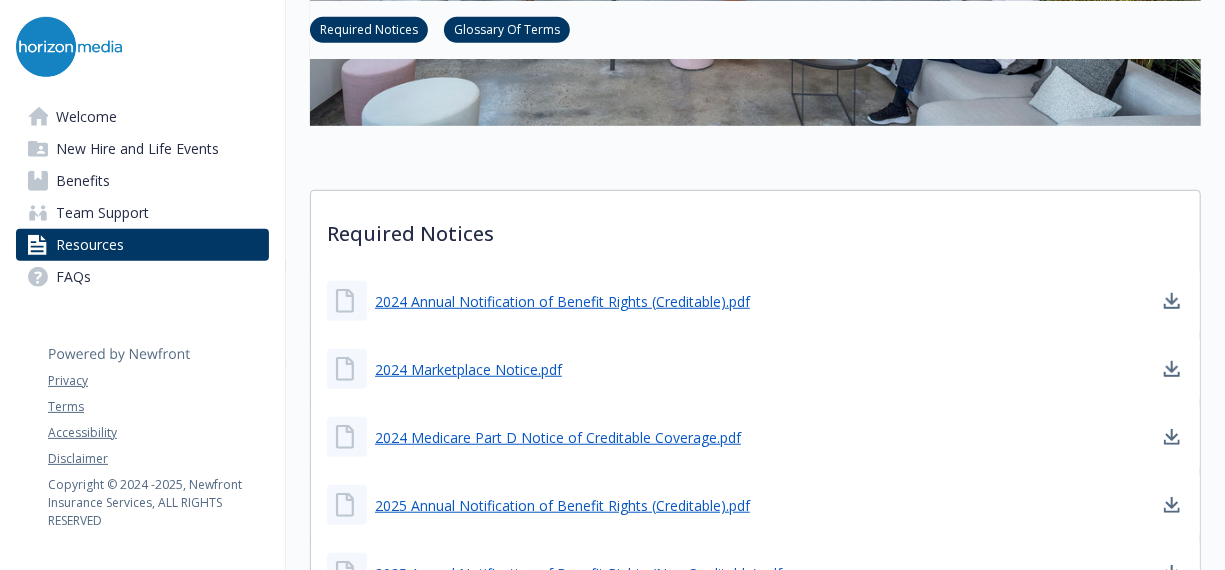 scroll, scrollTop: 571, scrollLeft: 0, axis: vertical 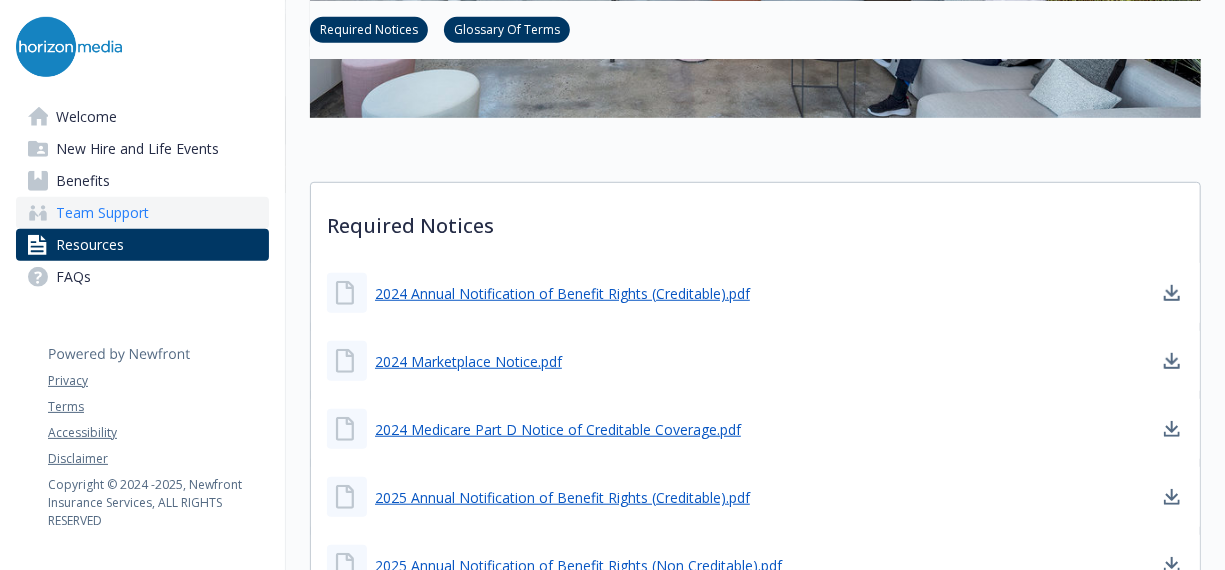 click on "Team Support" at bounding box center (102, 213) 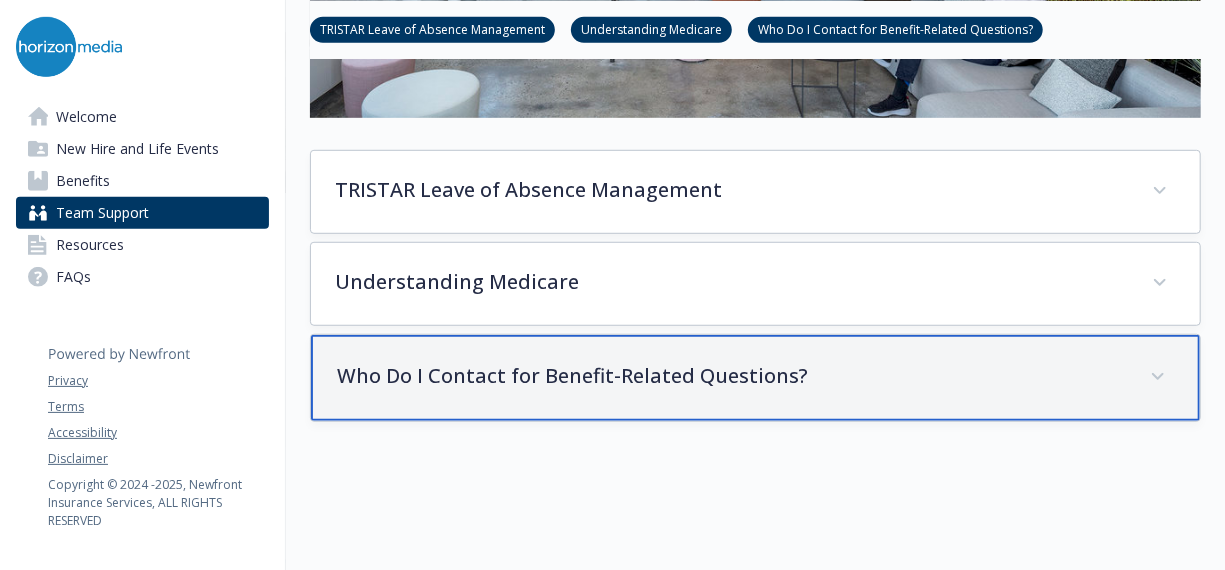 click on "Who Do I Contact for Benefit-Related Questions?" at bounding box center (755, 378) 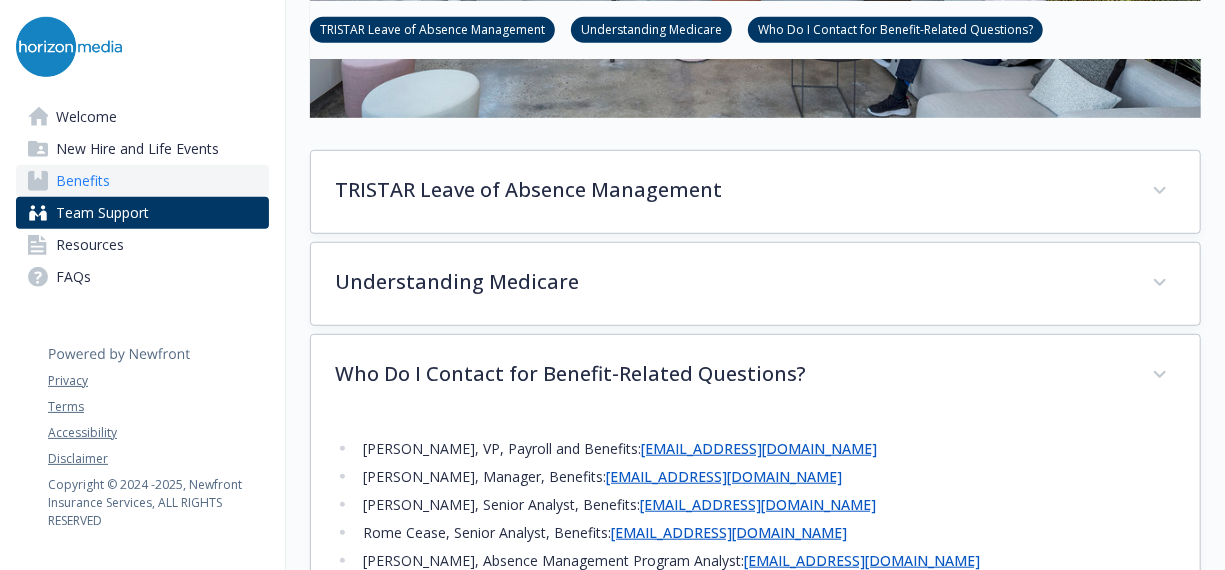 click on "Benefits" at bounding box center [142, 181] 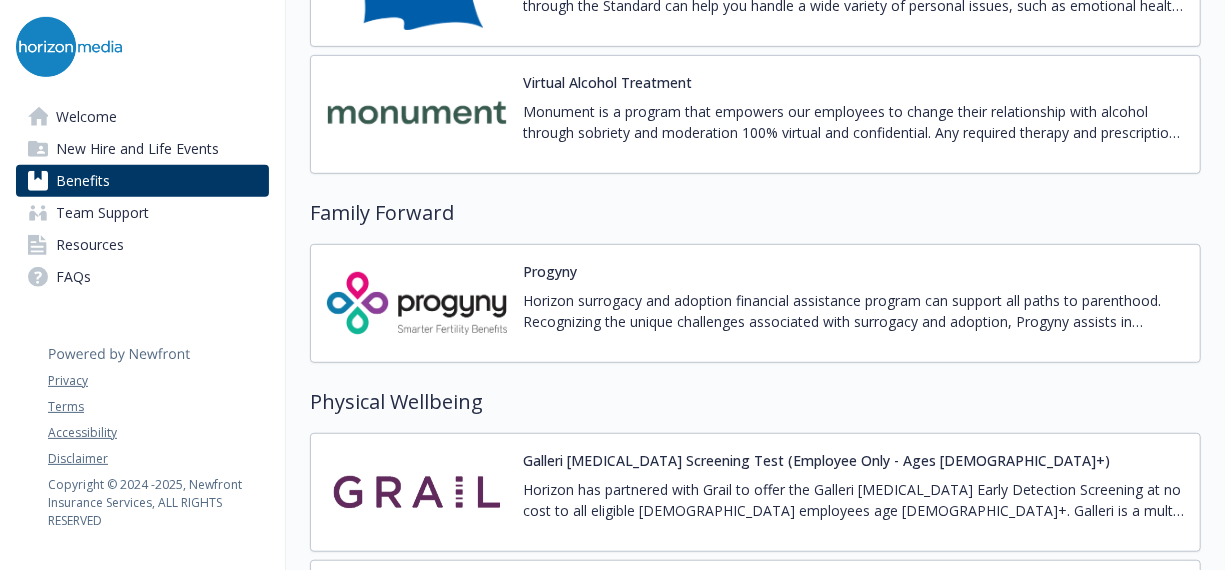 scroll, scrollTop: 3546, scrollLeft: 0, axis: vertical 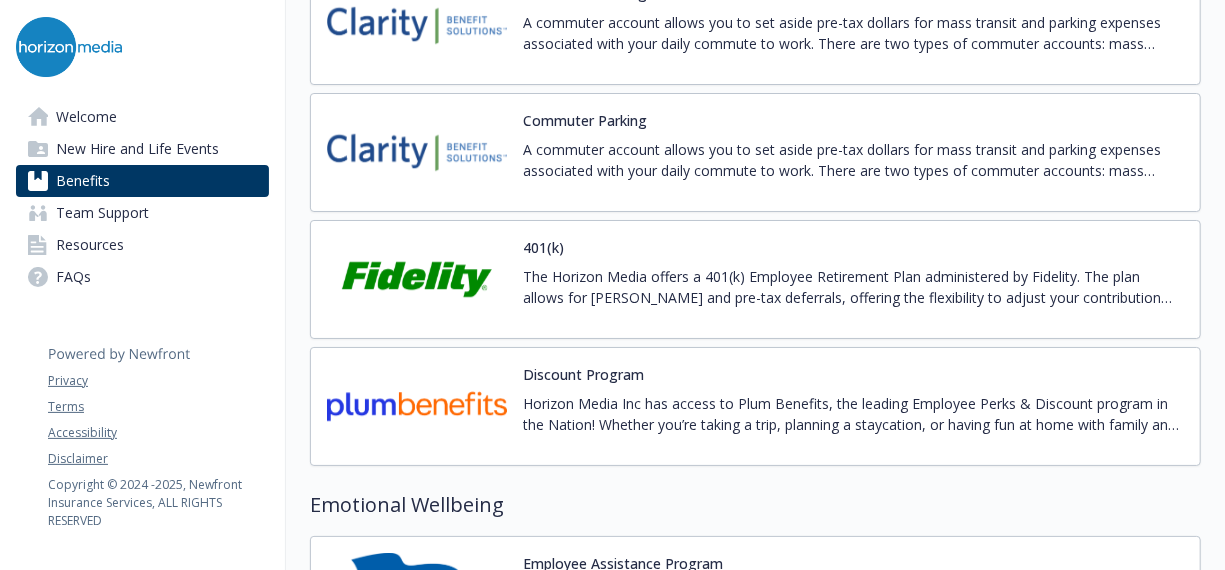 click on "The Horizon Media offers a 401(k) Employee Retirement Plan administered by Fidelity. The plan allows for [PERSON_NAME] and pre-tax deferrals, offering the flexibility to adjust your contribution percentage and source at any time. These changes can be updated on [DOMAIN_NAME]" at bounding box center [853, 287] 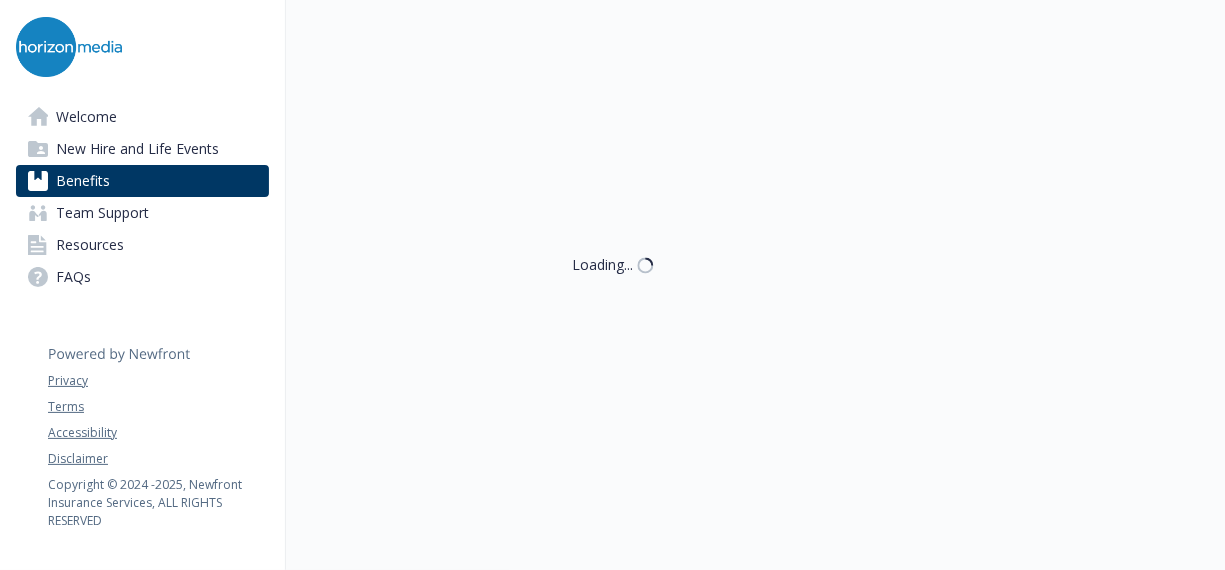 scroll, scrollTop: 3546, scrollLeft: 0, axis: vertical 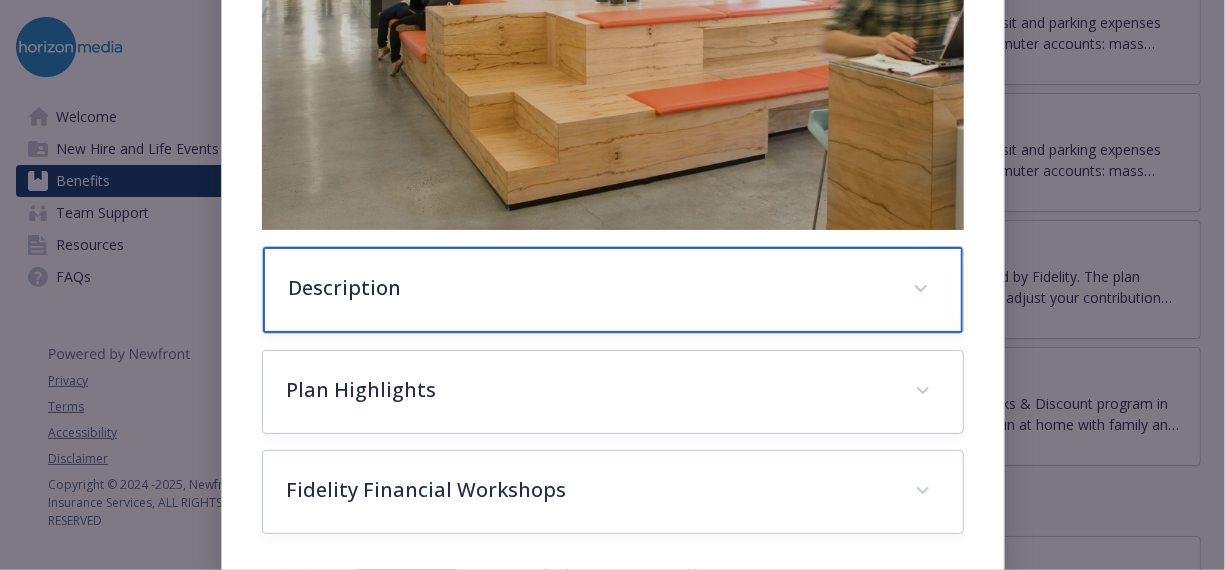 click on "Description" at bounding box center (613, 290) 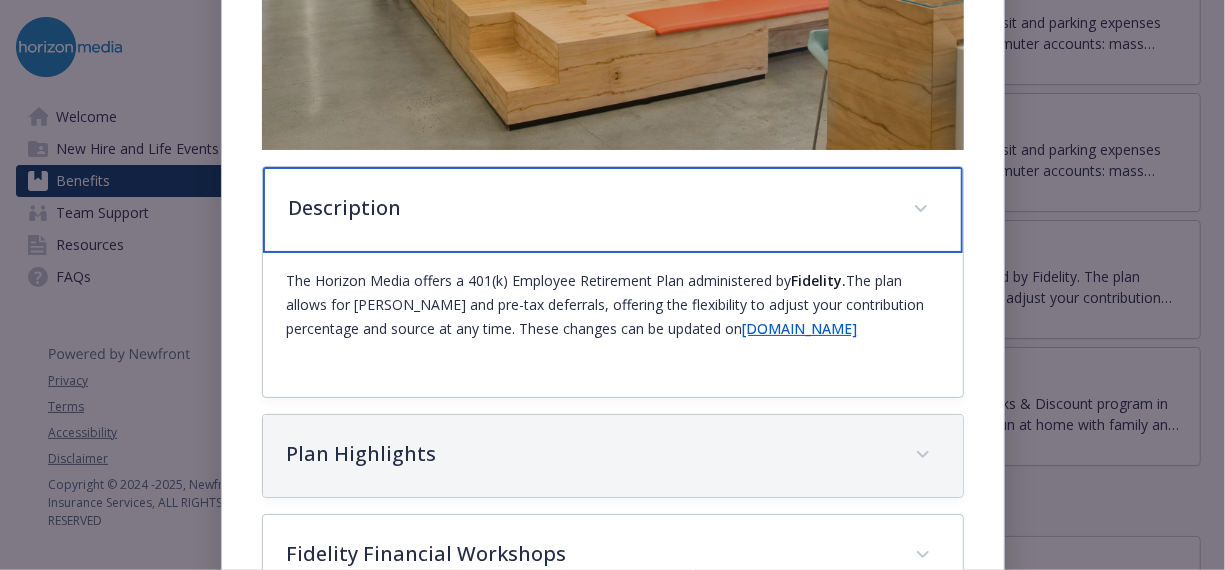 scroll, scrollTop: 646, scrollLeft: 0, axis: vertical 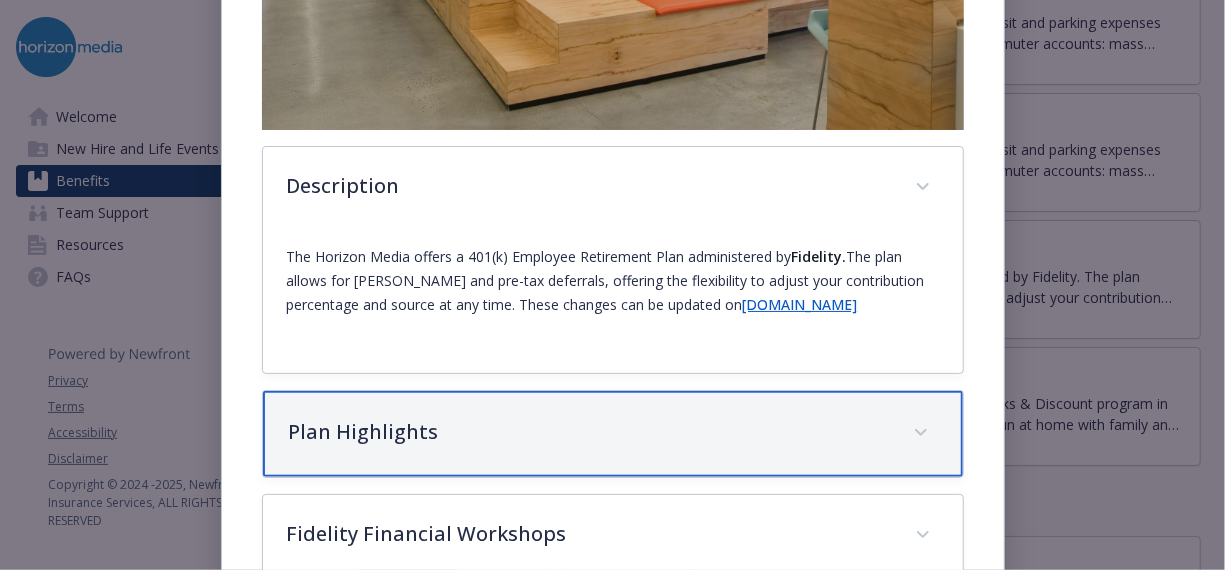 click on "Plan Highlights" at bounding box center [613, 434] 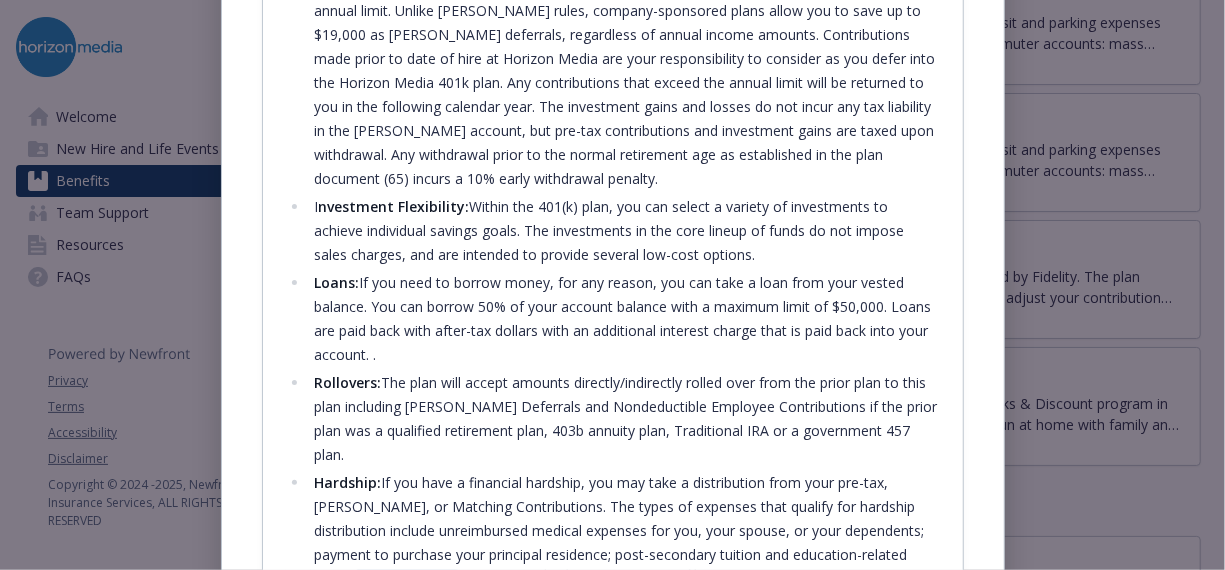 scroll, scrollTop: 1446, scrollLeft: 0, axis: vertical 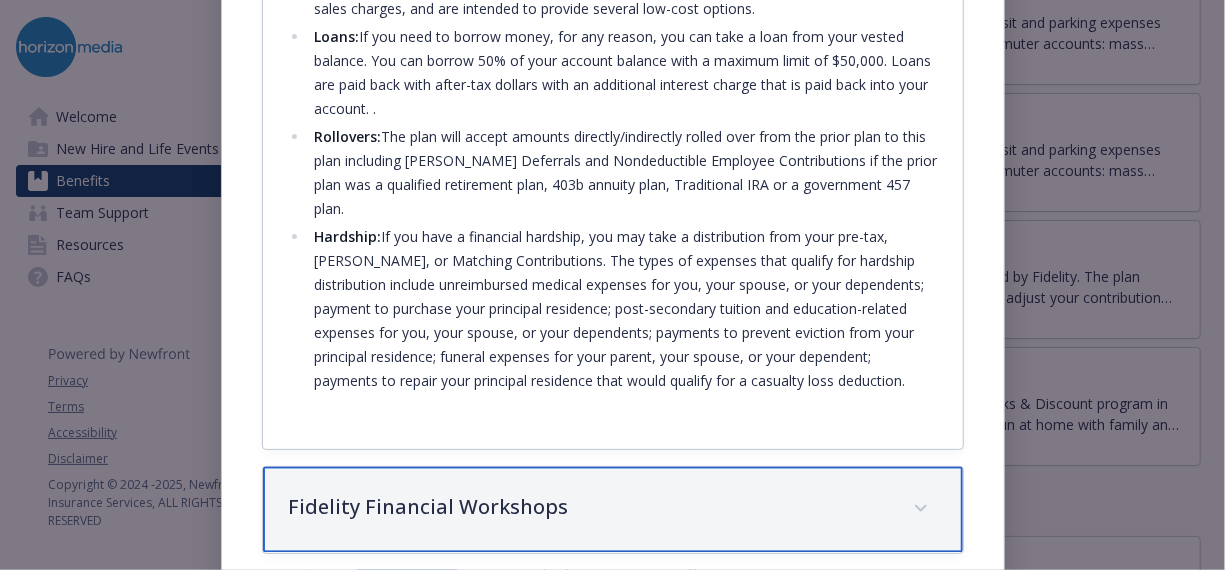 click on "Fidelity Financial Workshops" at bounding box center (613, 510) 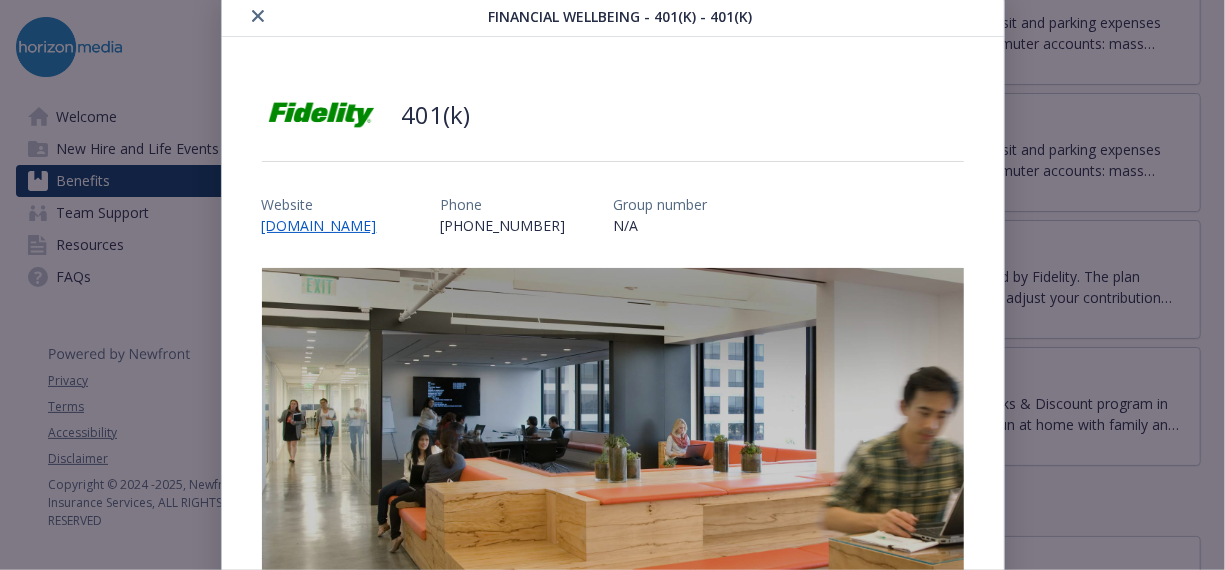 scroll, scrollTop: 42, scrollLeft: 0, axis: vertical 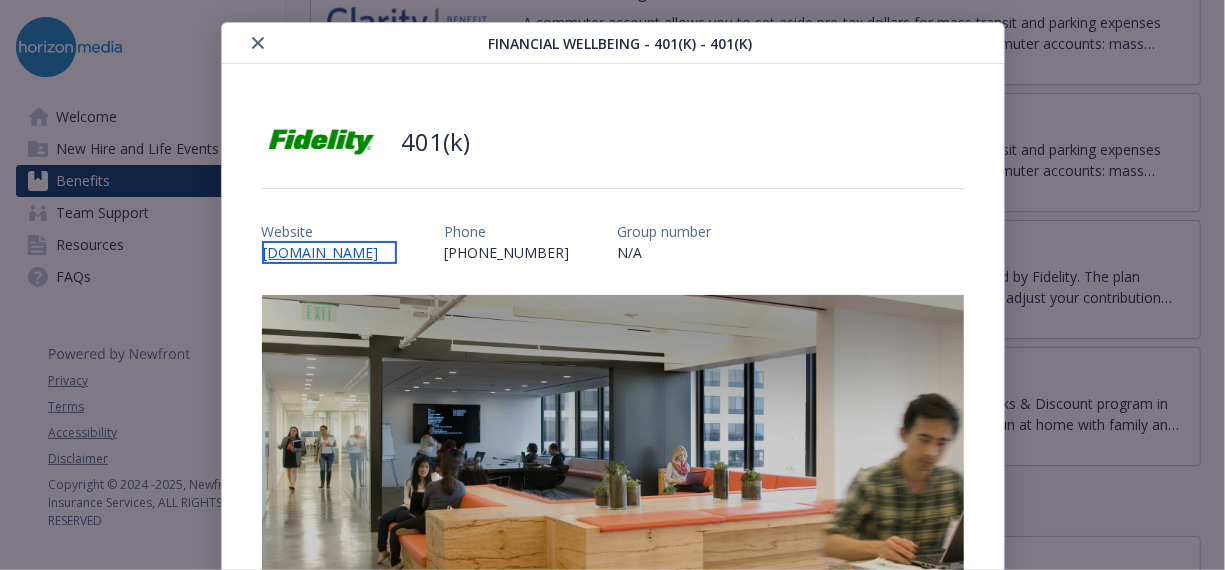 click on "[DOMAIN_NAME]" at bounding box center (329, 252) 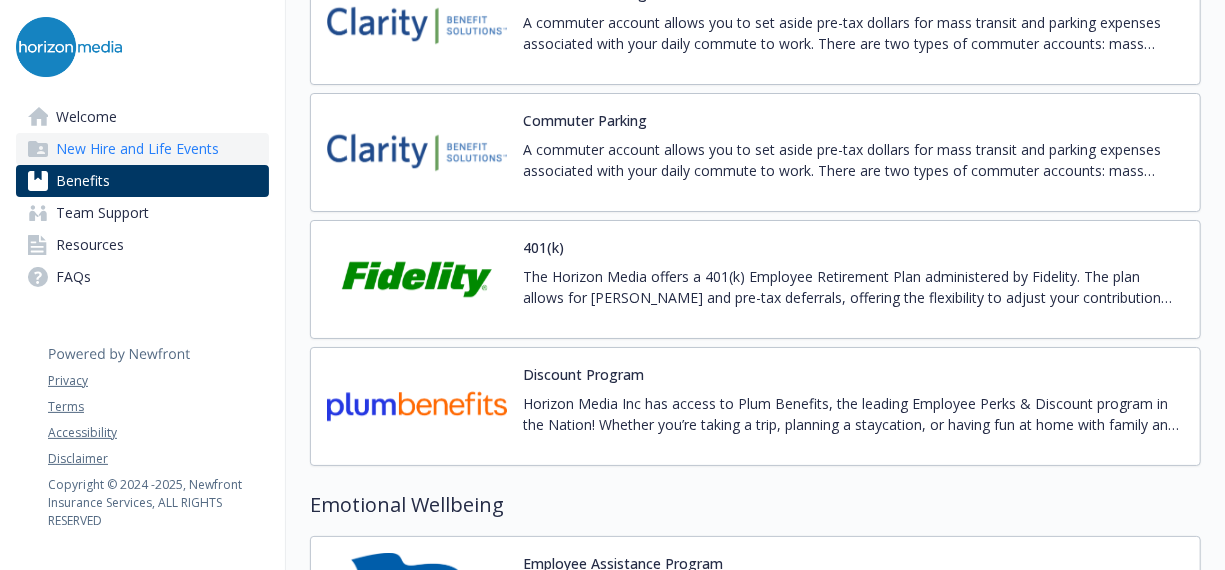 click on "New Hire and Life Events" at bounding box center (142, 149) 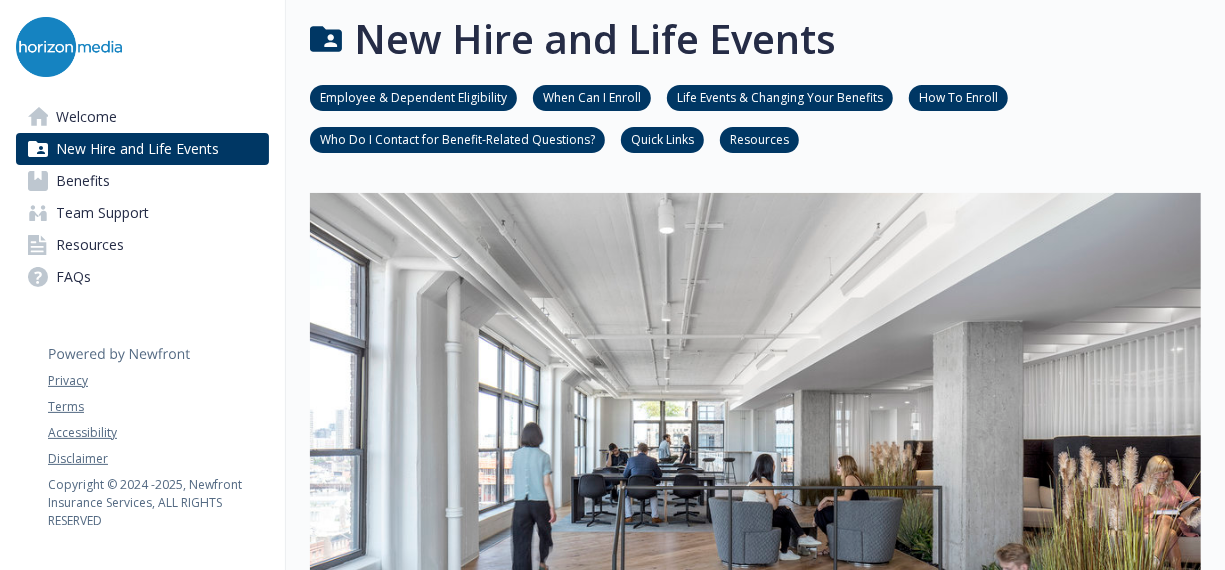 scroll, scrollTop: 1382, scrollLeft: 0, axis: vertical 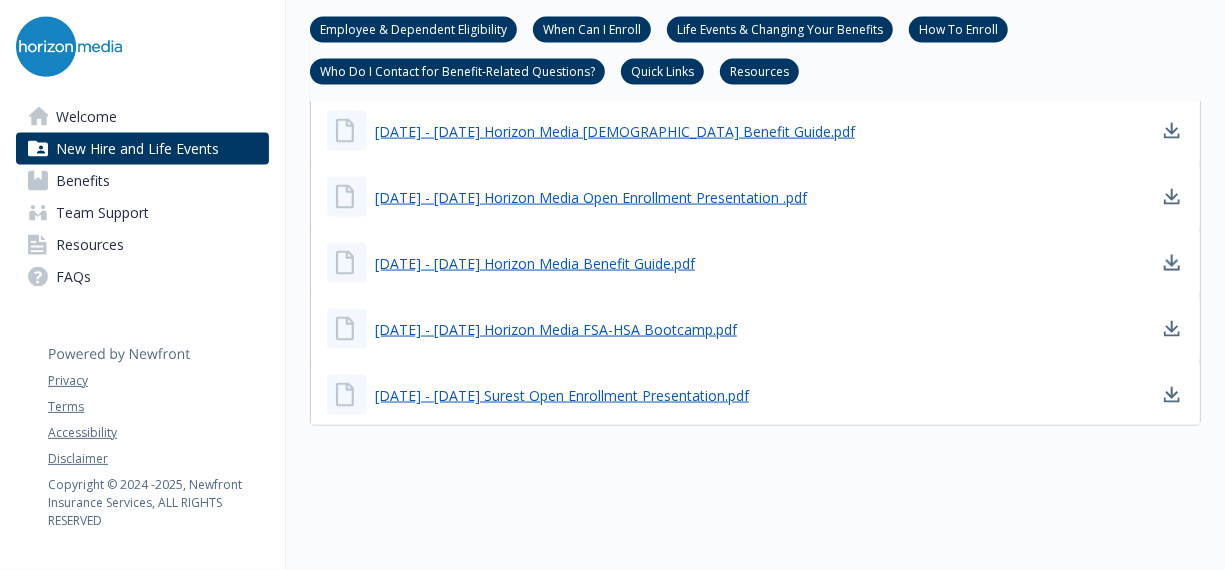 click on "Employee & Dependent Eligibility" at bounding box center [413, 28] 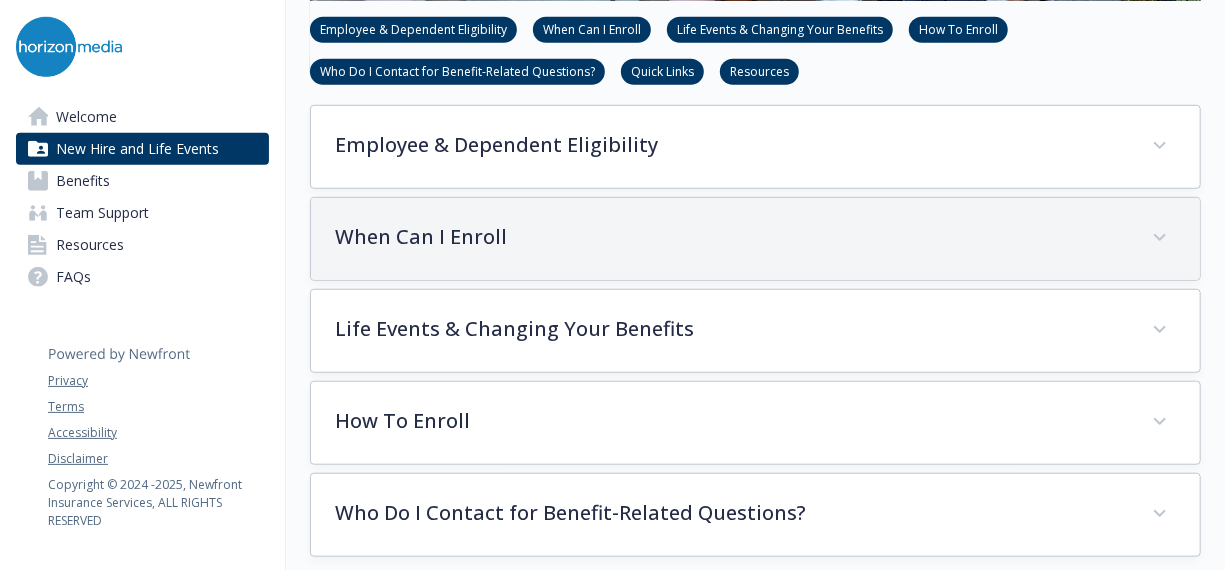 scroll, scrollTop: 758, scrollLeft: 15, axis: both 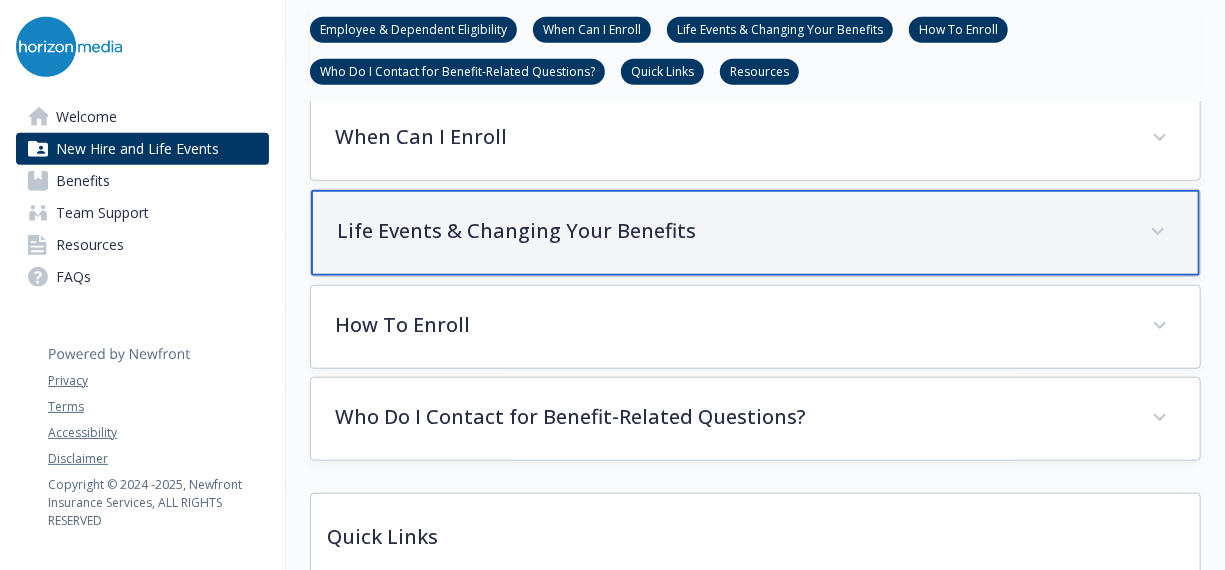 click on "Life Events & Changing Your Benefits" at bounding box center (755, 233) 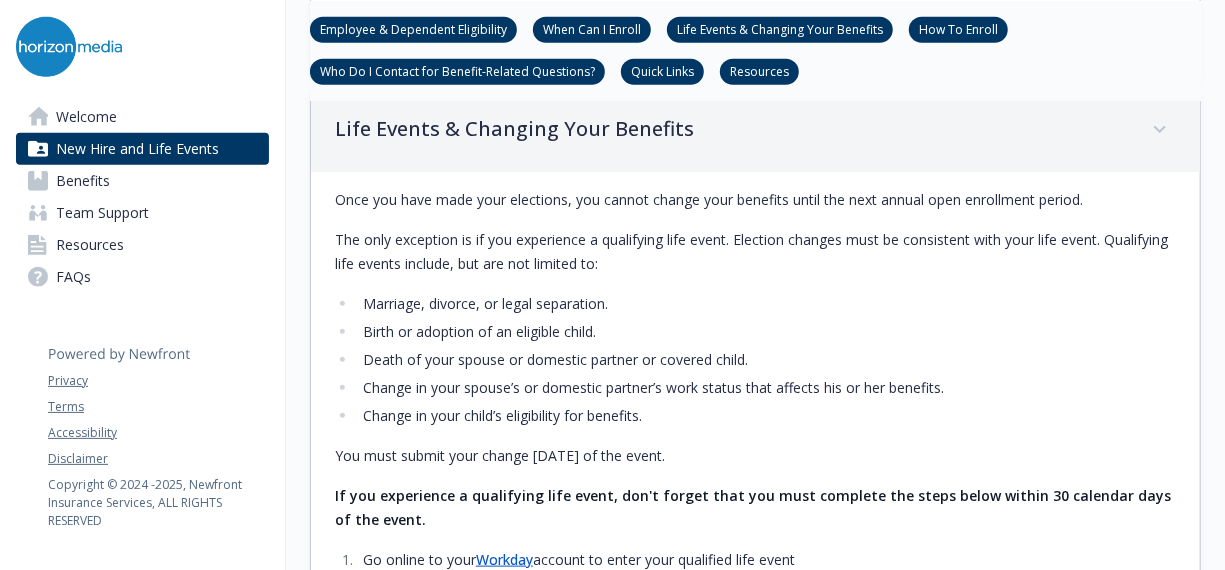 click on "Once you have made your elections, you cannot change your benefits until the next annual open enrollment period.
The only exception is if you experience a qualifying life event. Election changes must be consistent with your life event. Qualifying life events include, but are not limited to:
Marriage, divorce, or legal separation.
Birth or adoption of an eligible child.
Death of your spouse or domestic partner or covered child.
Change in your spouse’s or domestic partner’s work status that affects his or her benefits.
Change in your child’s eligibility for benefits.
You must submit your change [DATE] of the event.
If you experience a qualifying life event, don't forget that you must complete the steps below within 30 calendar days of the event.
Go online to your  Workday  account to enter your qualified life event
Visit Menu → Benefits & Pay →  Change Benefits → Select event/date →  Attach documentation → Make elections → Submit & print confirmation." at bounding box center [755, 788] 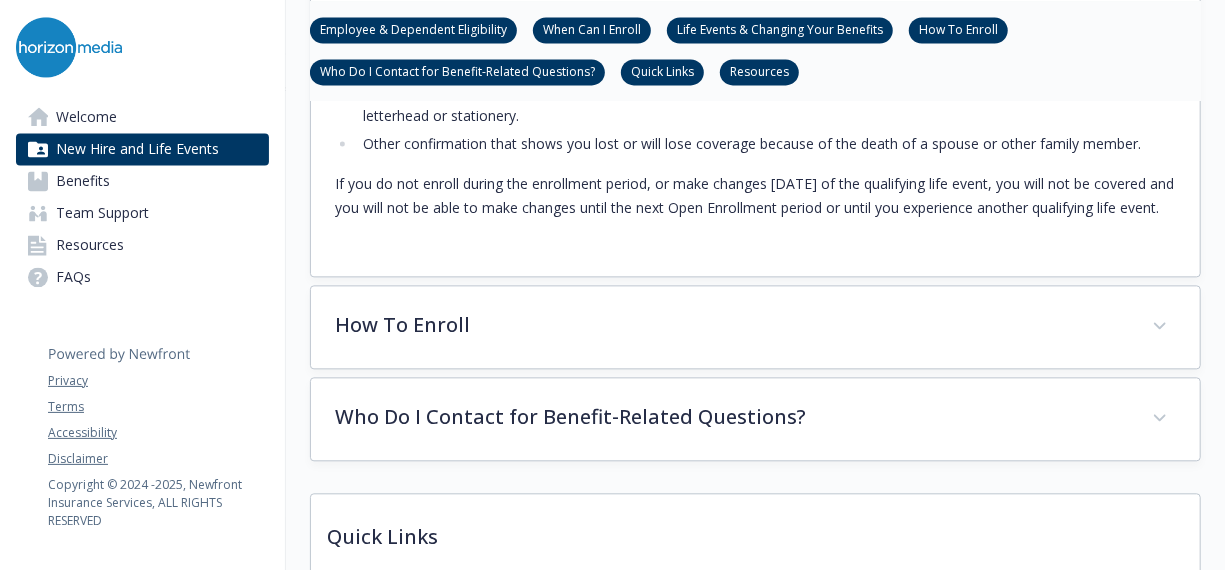 scroll, scrollTop: 2058, scrollLeft: 15, axis: both 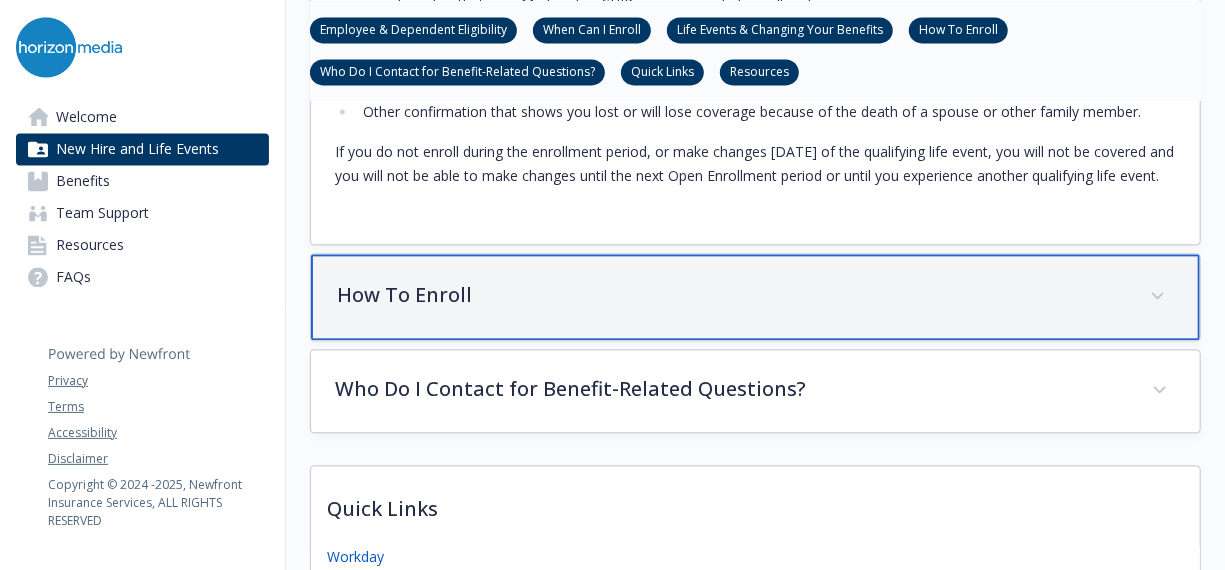click on "How To Enroll" at bounding box center [731, 295] 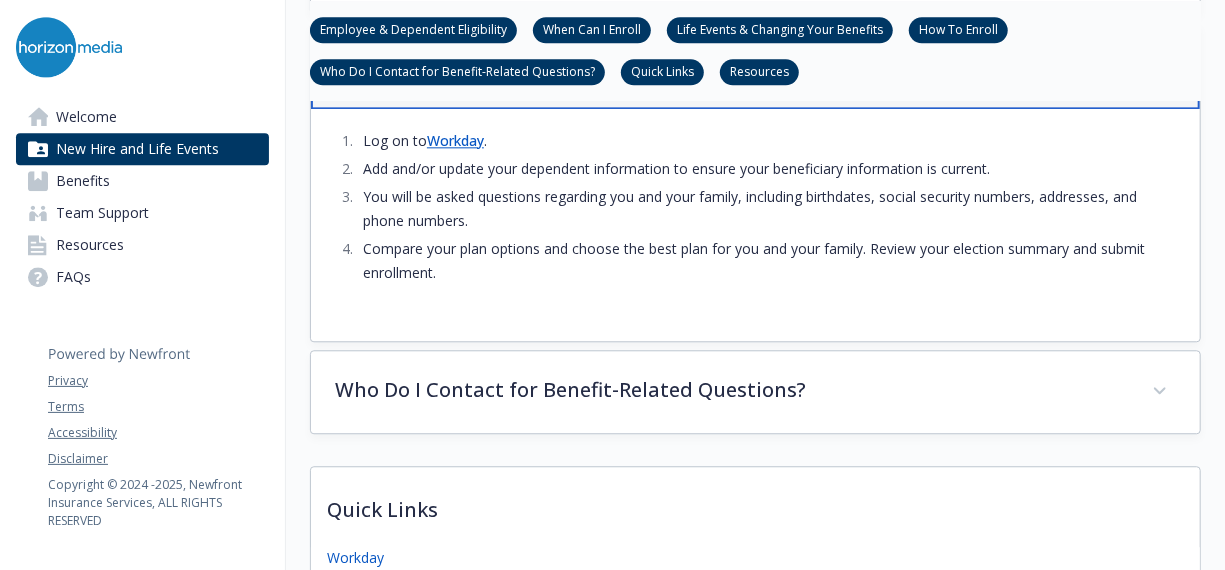 scroll, scrollTop: 2258, scrollLeft: 15, axis: both 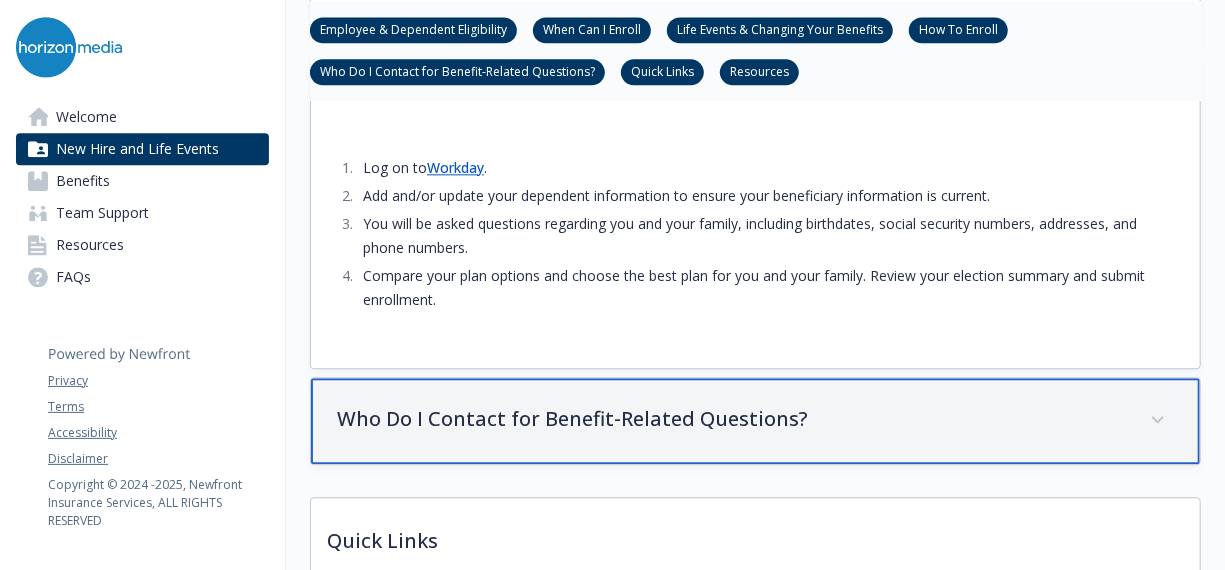 click on "Who Do I Contact for Benefit-Related Questions?" at bounding box center (731, 419) 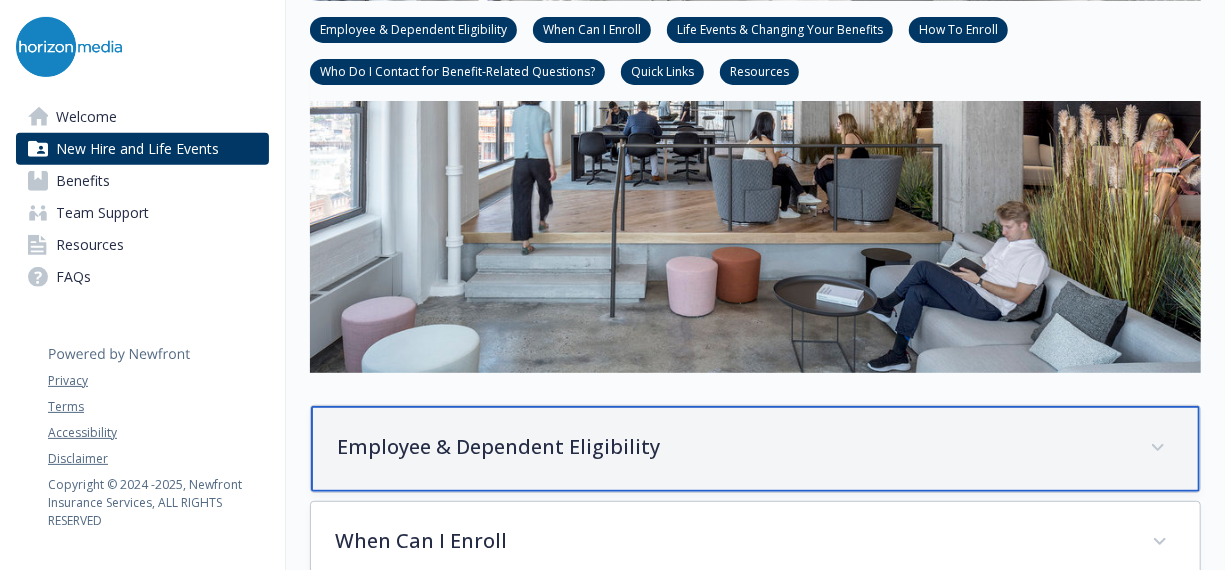click on "Employee & Dependent Eligibility" at bounding box center [755, 449] 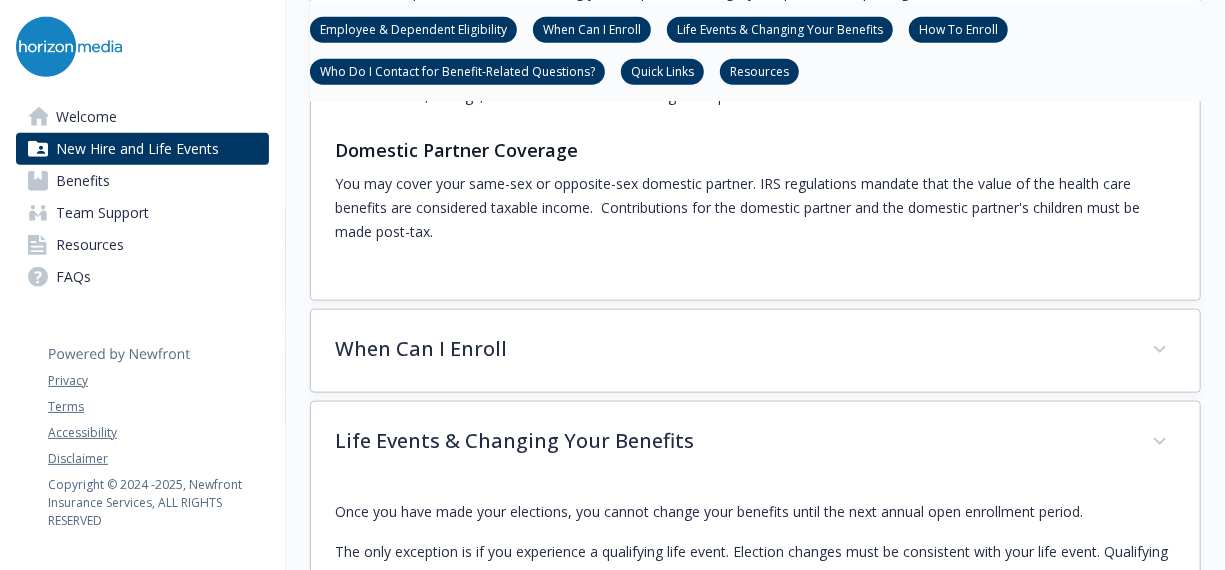 scroll, scrollTop: 1158, scrollLeft: 15, axis: both 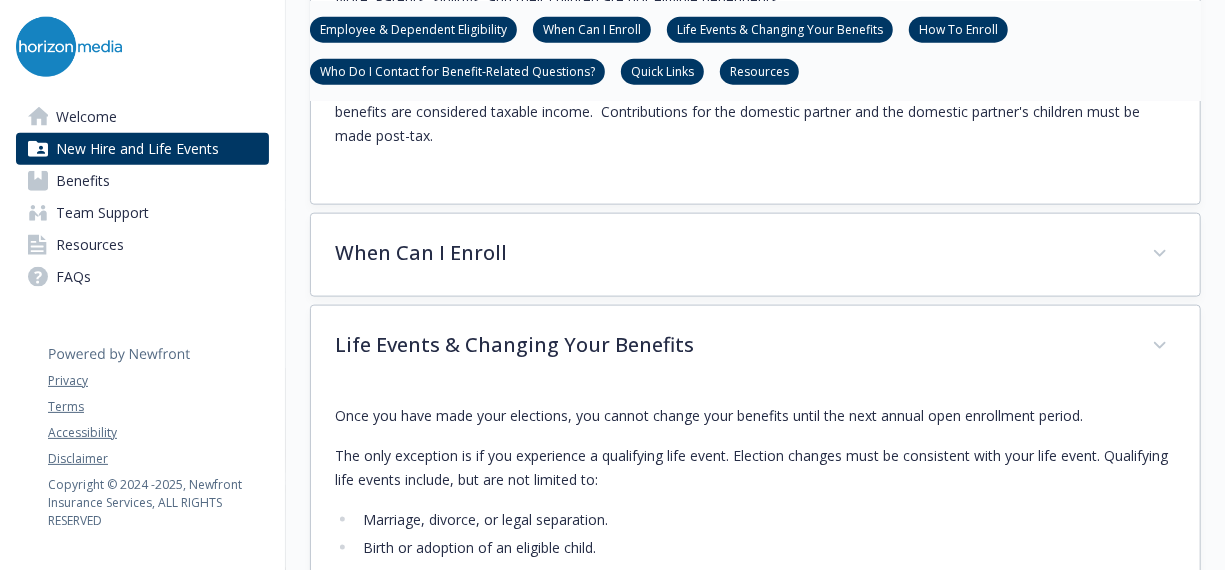 click on "Employee & Dependent Eligibility Employee Eligibility
For new hires, Employee-paid benefits begin the first of the month following date of hire (Medical, Dental, Vision, Wellness).
Employer-paid benefits (Life Insurance, STD) begin on hire date.
Dependent Eligibility
Your legal spouse or same/opposite sex domestic partner.
Your dependent children (including your step-child and legally adopted child) up to age [DEMOGRAPHIC_DATA]
or
Any dependent child who reaches the age limit and is incapable of self-support because of a mental or [MEDICAL_DATA].
Note: Parents, siblings, and their children are not eligible dependents.
Domestic Partner Coverage
You may cover your same-sex or opposite-sex domestic partner. IRS regulations mandate that the value of the health care benefits are considered taxable income.  Contributions for the domestic partner and the domestic partner's children must be made post-tax. When Can I Enroll
Life Events & Changing Your Benefits" at bounding box center (755, 965) 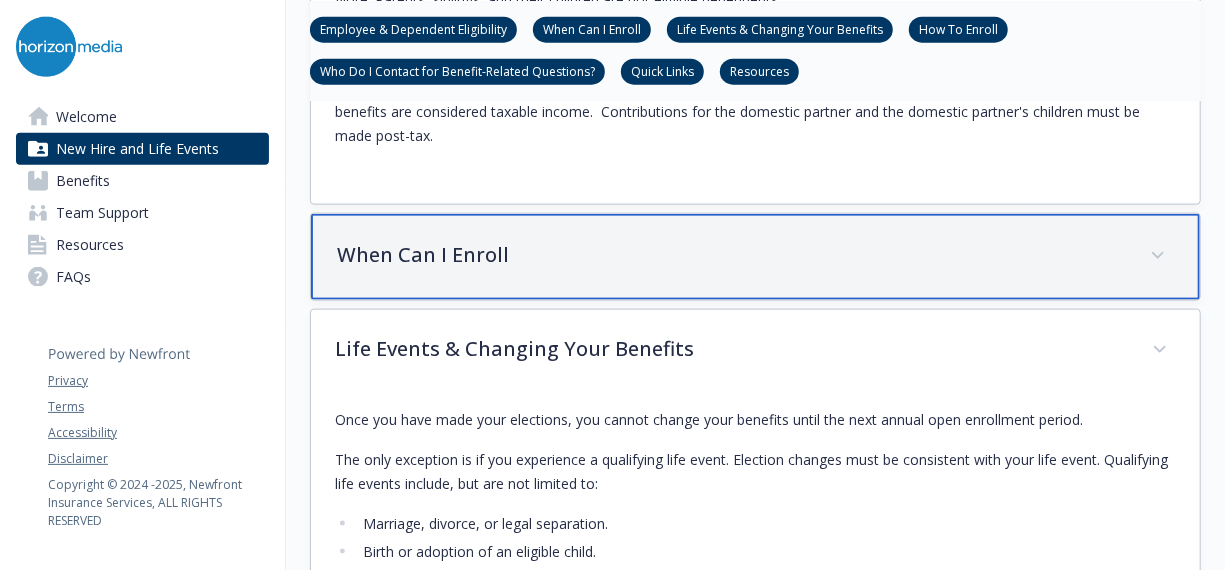 click on "When Can I Enroll" at bounding box center (755, 257) 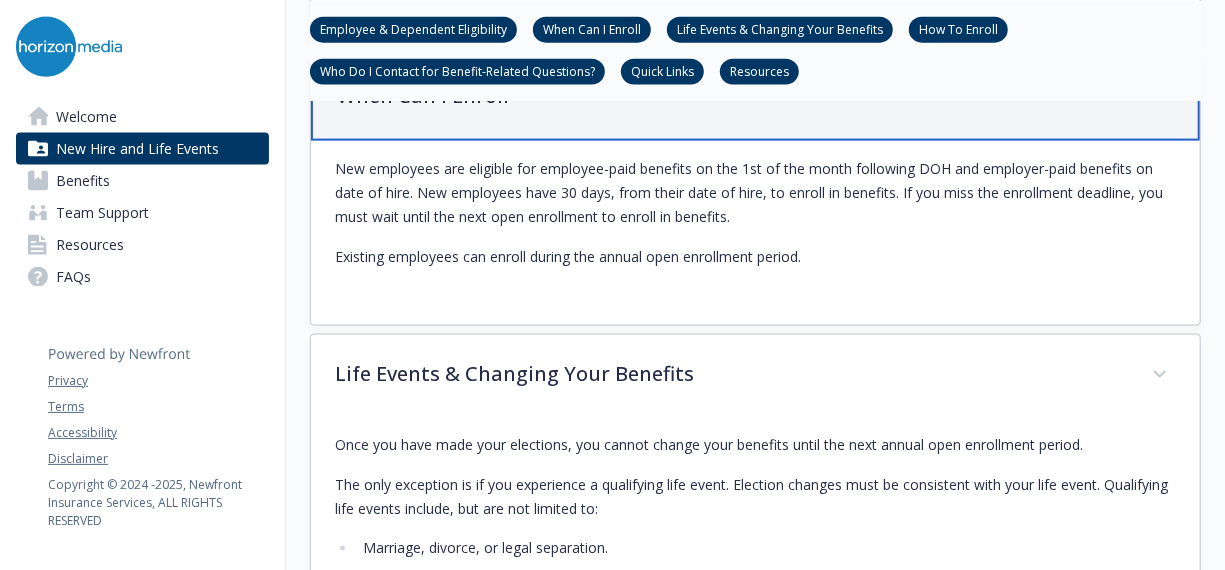 scroll, scrollTop: 1358, scrollLeft: 15, axis: both 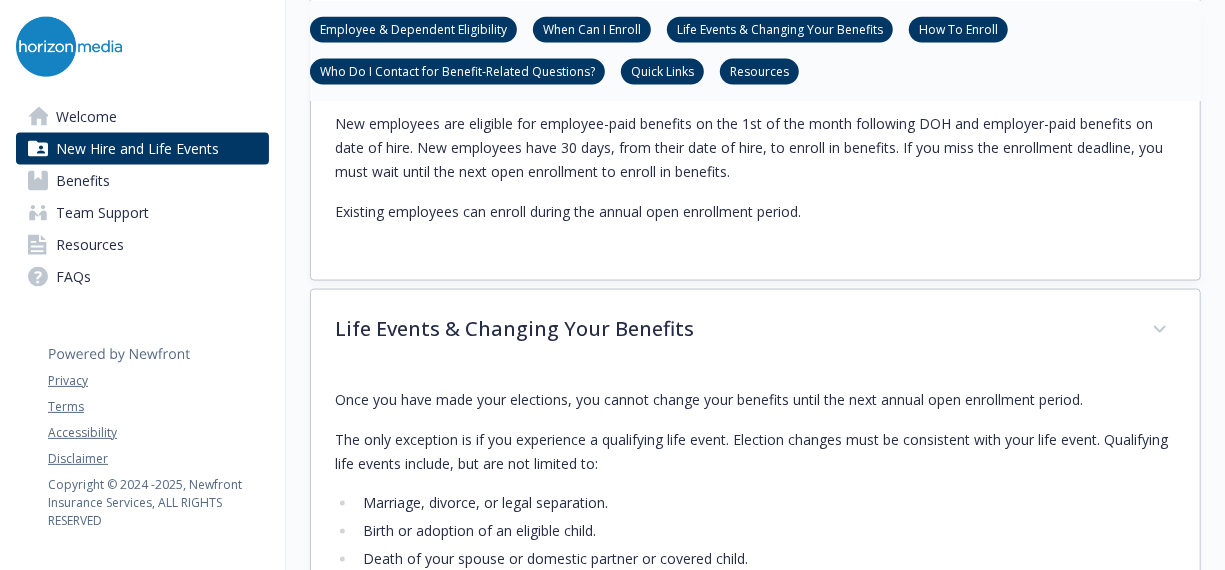 click on "Quick Links" at bounding box center [662, 70] 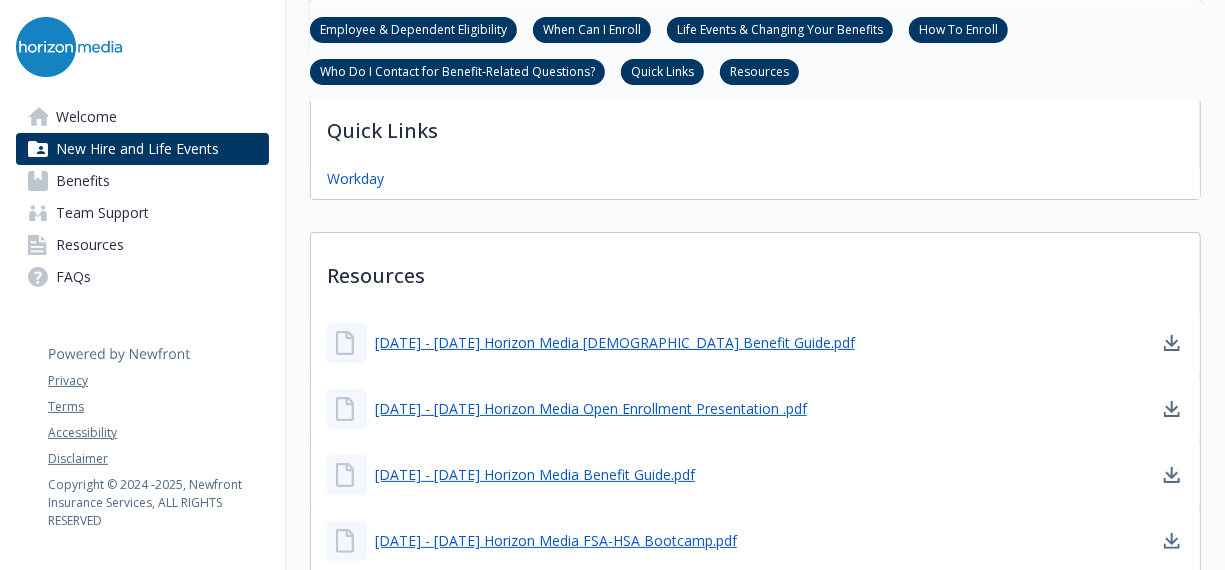 scroll, scrollTop: 3615, scrollLeft: 15, axis: both 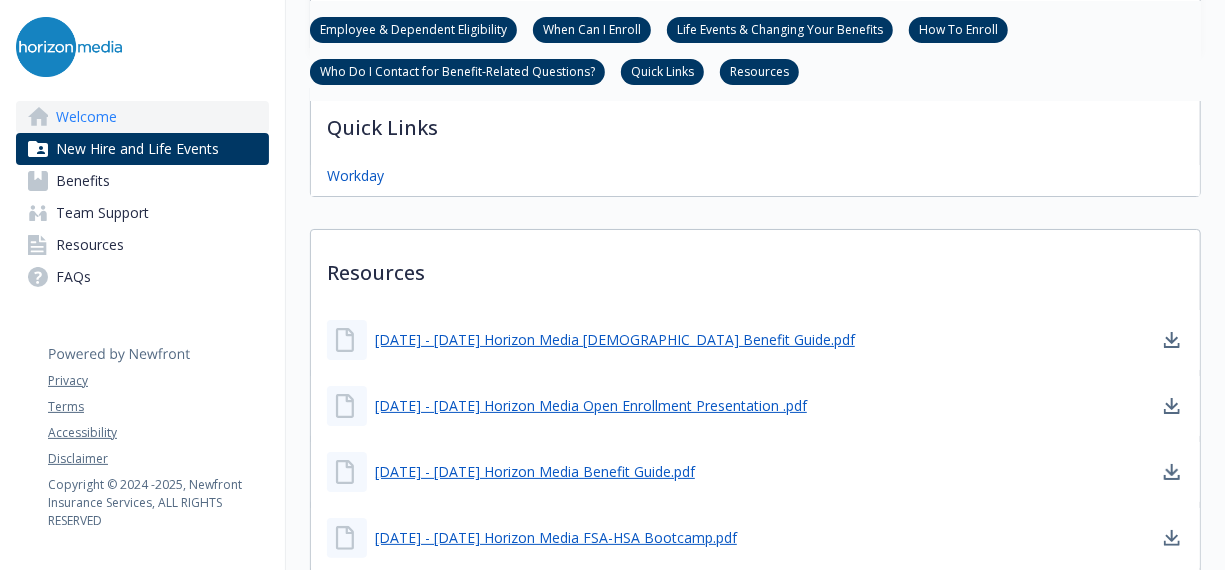 click on "Welcome" at bounding box center (142, 117) 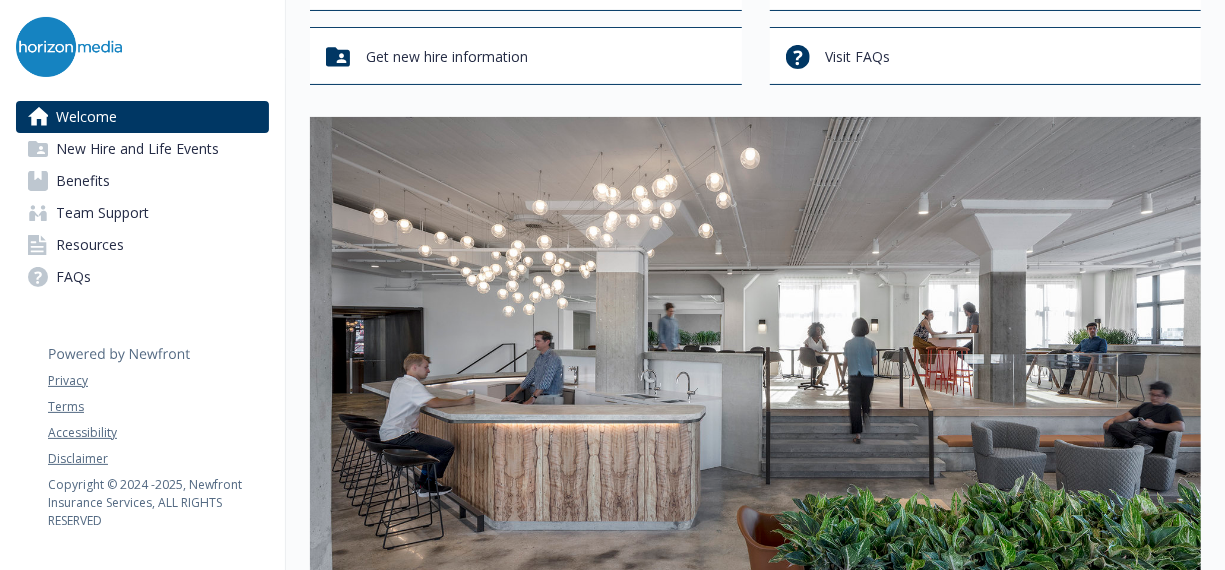 scroll, scrollTop: 0, scrollLeft: 15, axis: horizontal 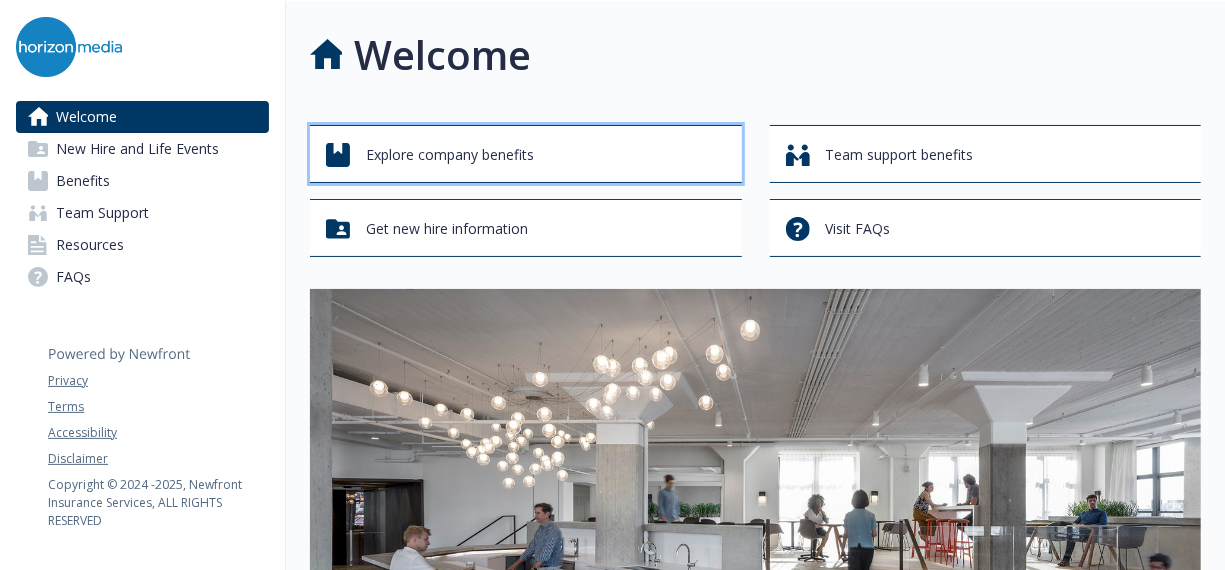 click on "Explore company benefits" at bounding box center (529, 155) 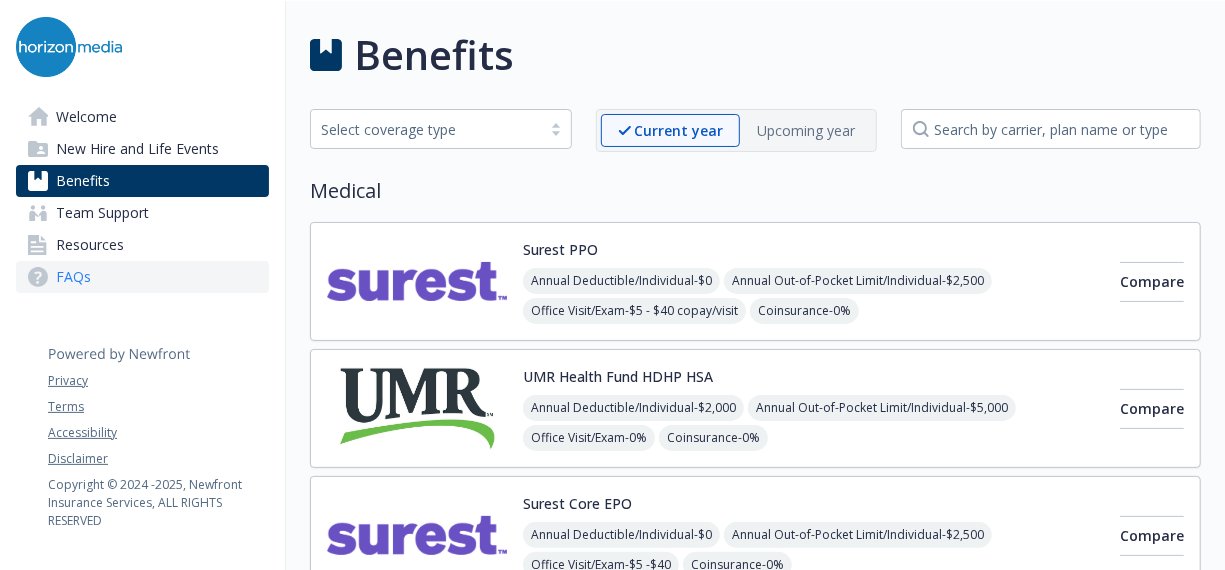click on "FAQs" at bounding box center [142, 277] 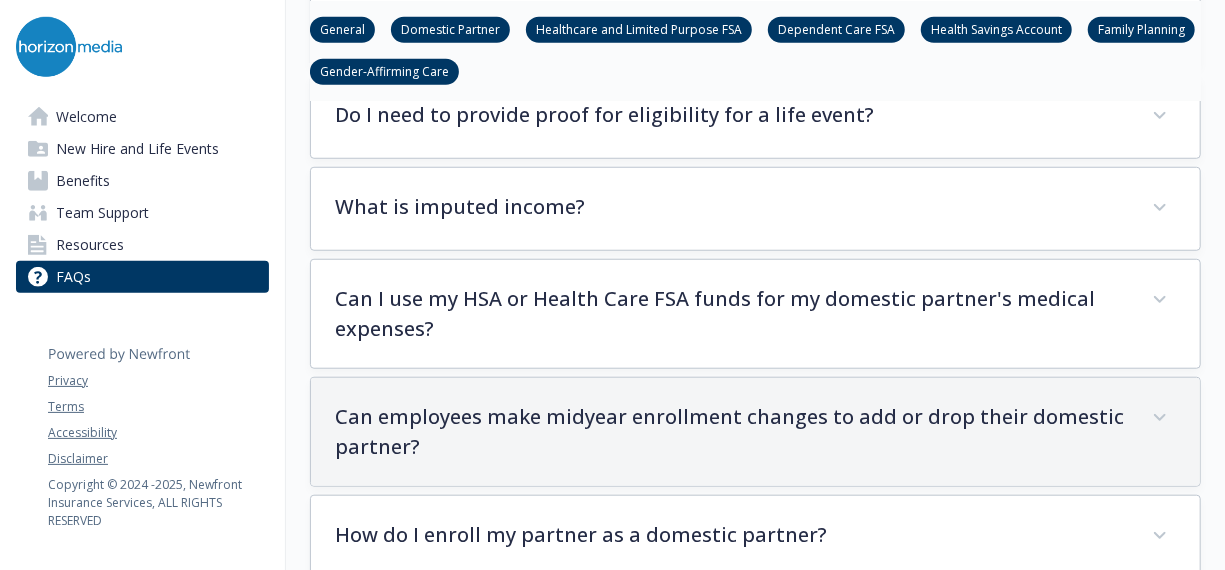 scroll, scrollTop: 700, scrollLeft: 15, axis: both 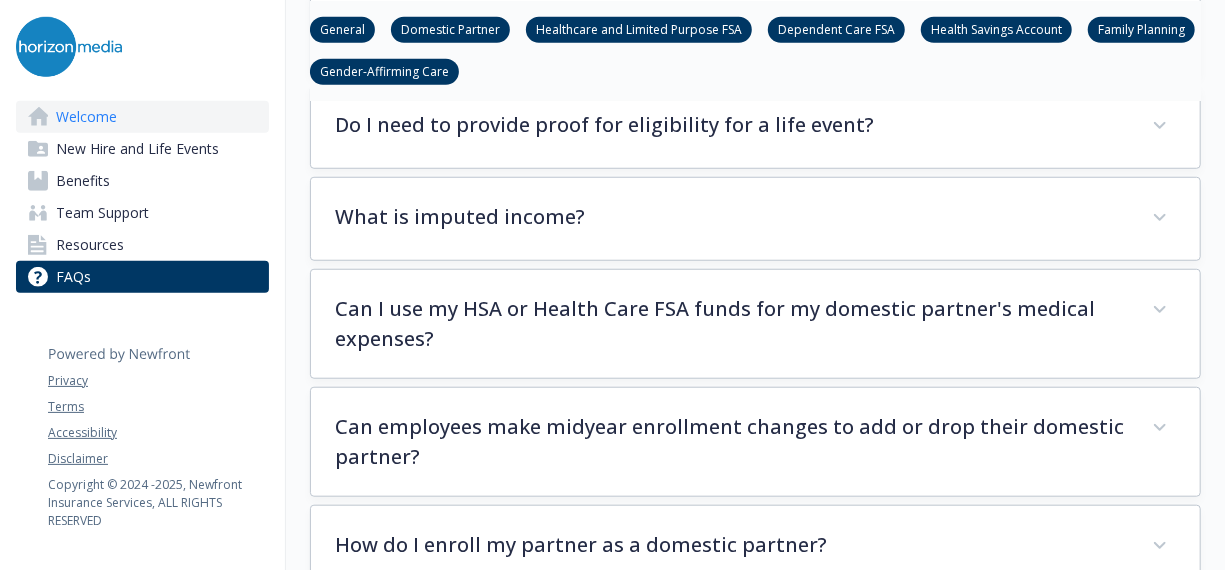click on "Welcome" at bounding box center (142, 117) 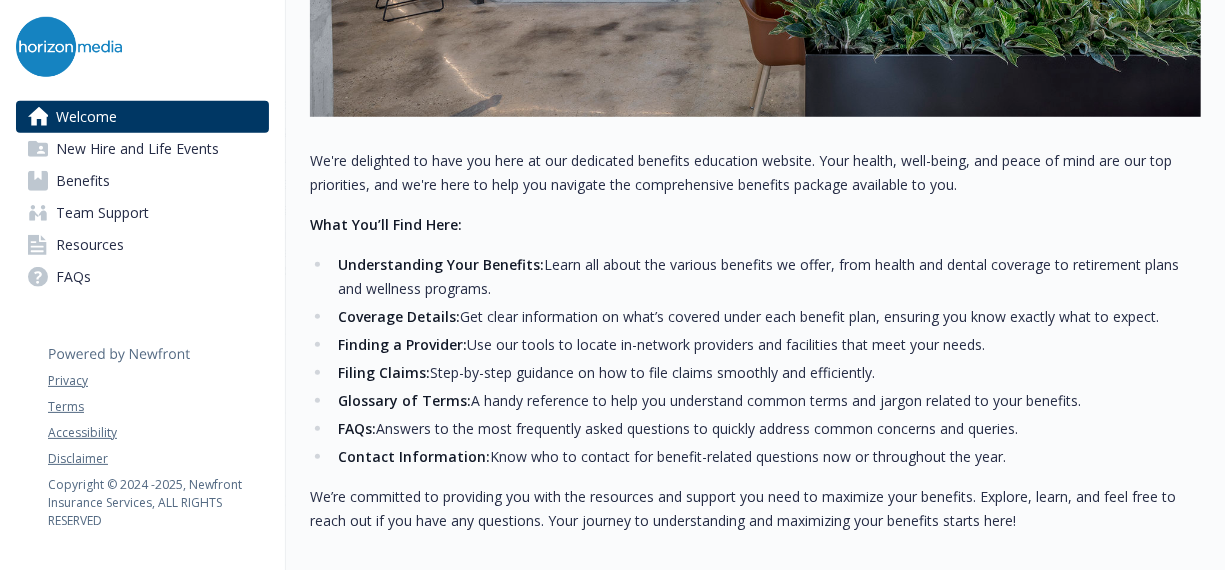 scroll, scrollTop: 0, scrollLeft: 15, axis: horizontal 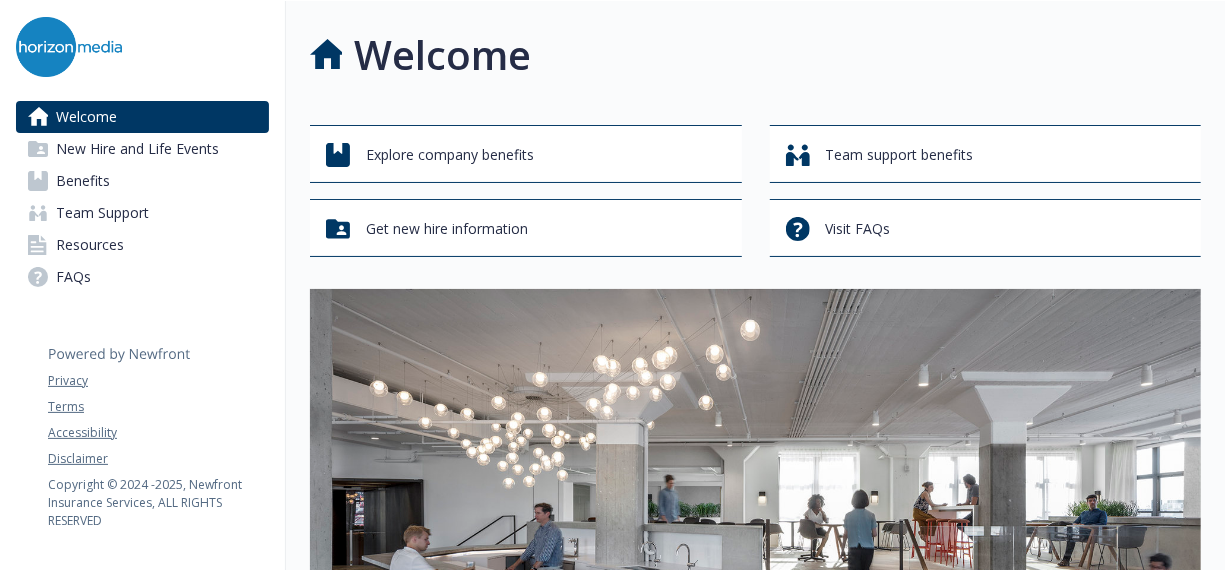 click on "Explore company benefits Team support benefits Get new hire information Visit FAQs We're delighted to have you here at our dedicated benefits education website. Your health, well-being, and peace of mind are our top priorities, and we're here to help you navigate the comprehensive benefits package available to you.
What You’ll Find Here:
Understanding Your Benefits:  Learn all about the various benefits we offer, from health and dental coverage to retirement plans and wellness programs.
Coverage Details:  Get clear information on what’s covered under each benefit plan, ensuring you know exactly what to expect.
Finding a Provider:  Use our tools to locate in-network providers and facilities that meet your needs.
Filing Claims:  Step-by-step guidance on how to file claims smoothly and efficiently.
Glossary of Terms:  A handy reference to help you understand common terms and jargon related to your benefits.
FAQs:
Contact Information:
Address" at bounding box center (755, 720) 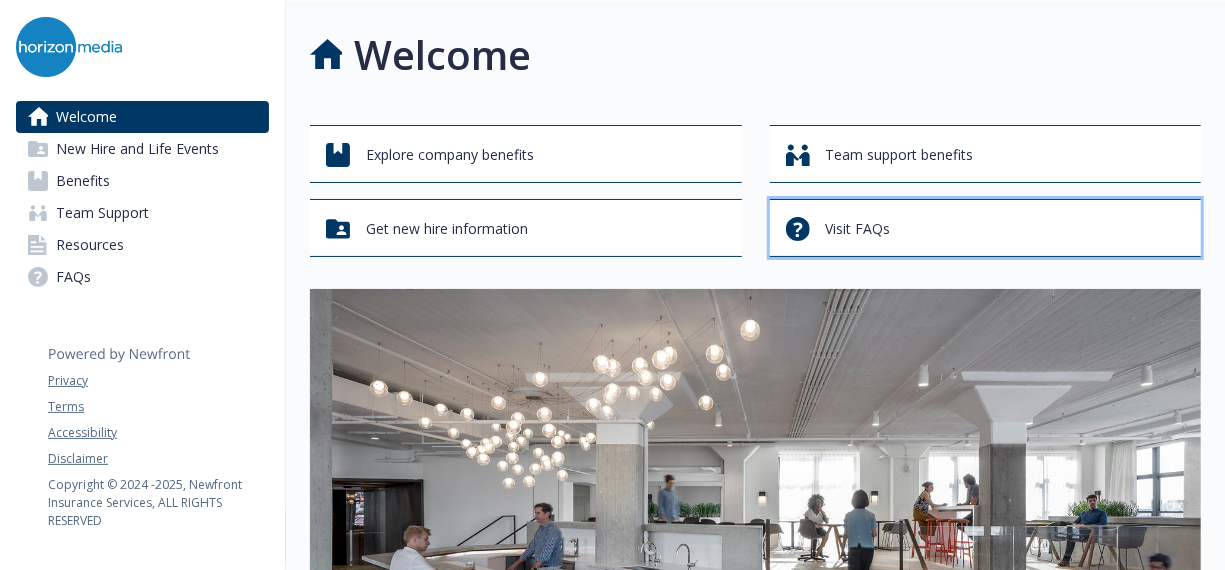 click on "Visit FAQs" at bounding box center (858, 229) 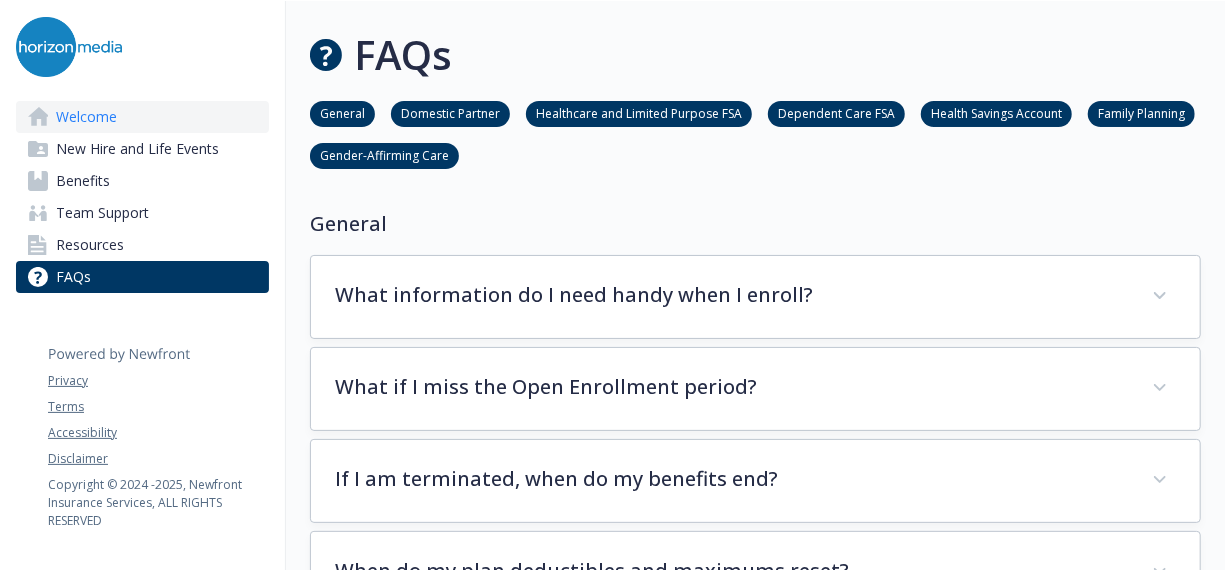 click on "Welcome" at bounding box center [142, 117] 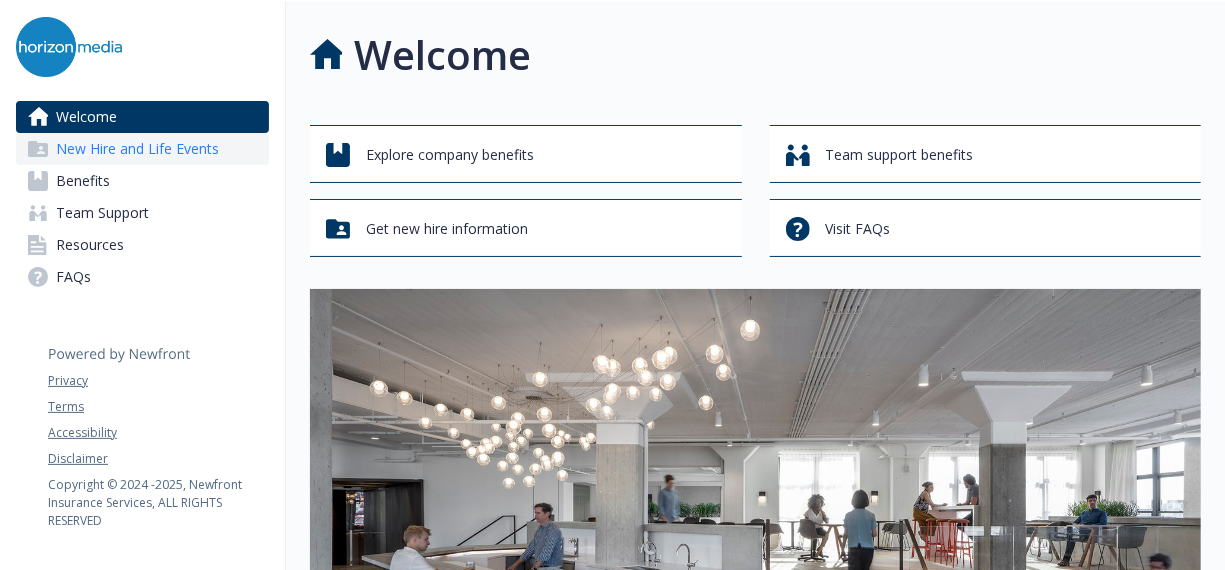 click on "New Hire and Life Events" at bounding box center [137, 149] 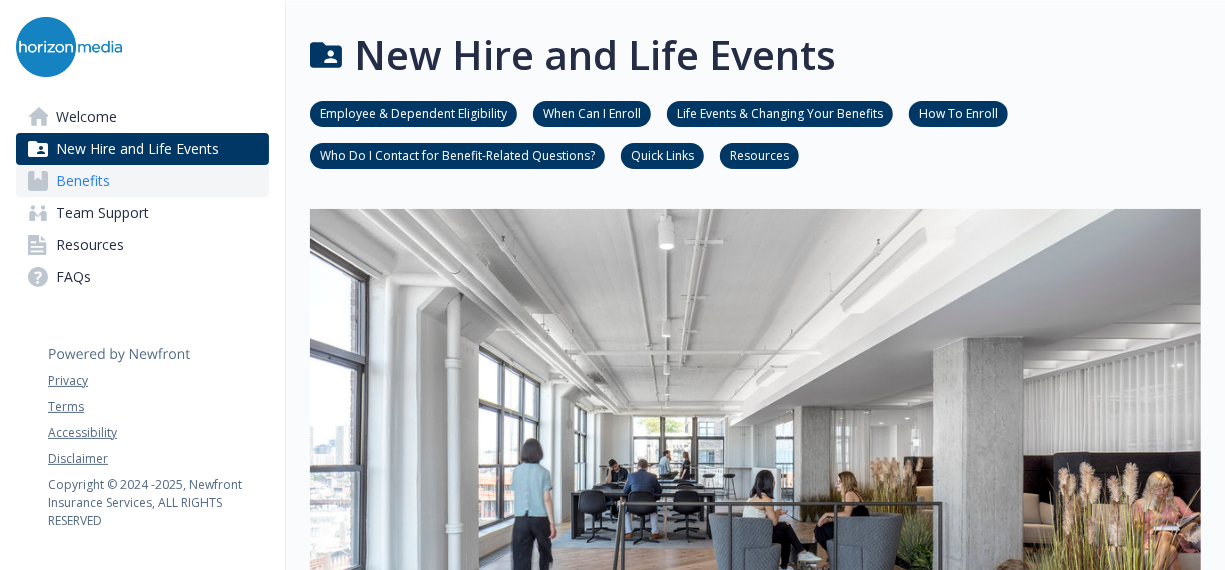 click on "Benefits" at bounding box center (142, 181) 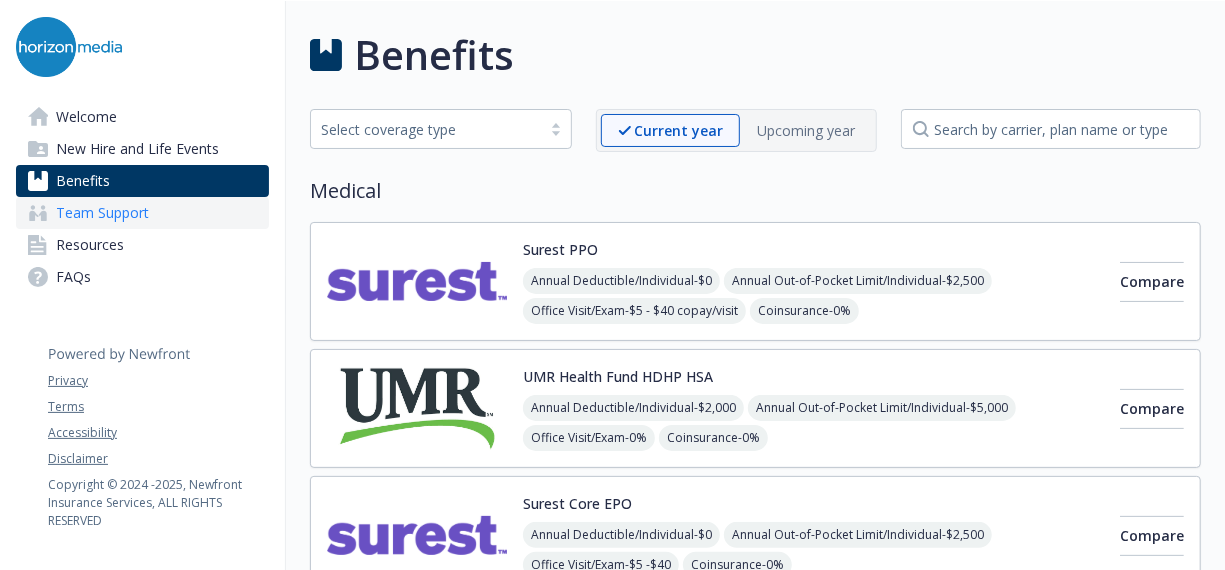 click on "Team Support" at bounding box center (142, 213) 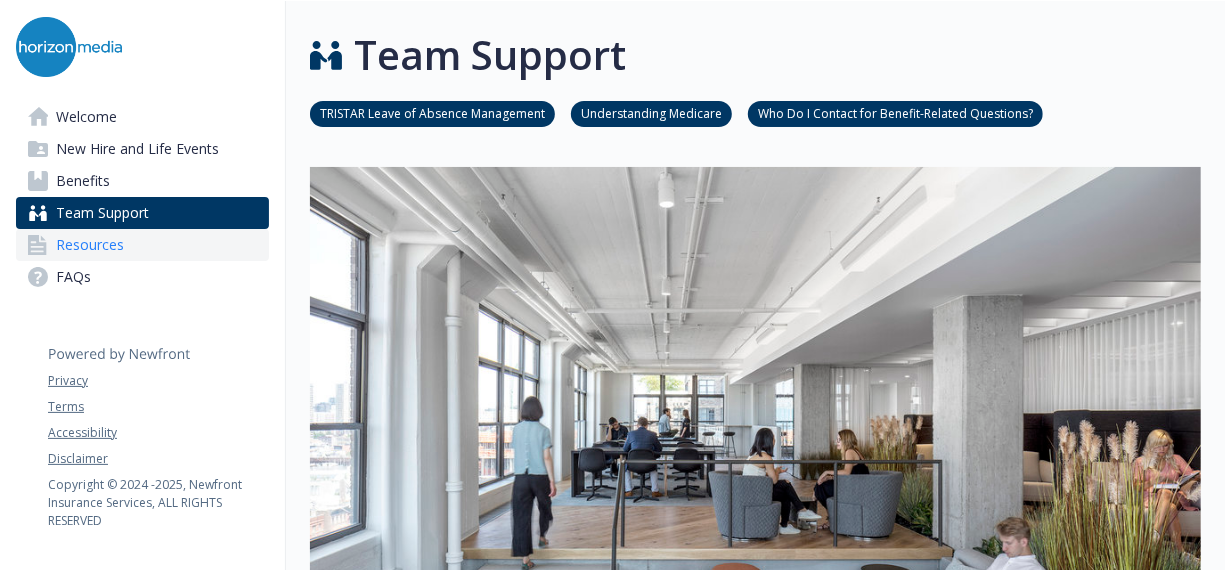 click on "Resources" at bounding box center [142, 245] 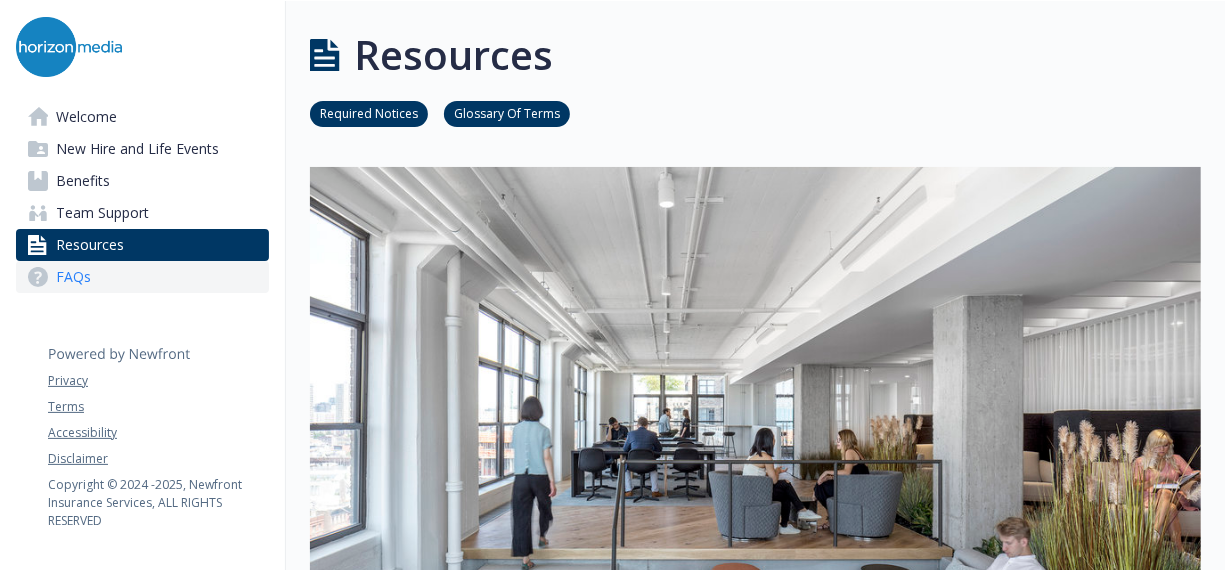 click on "FAQs" at bounding box center (142, 277) 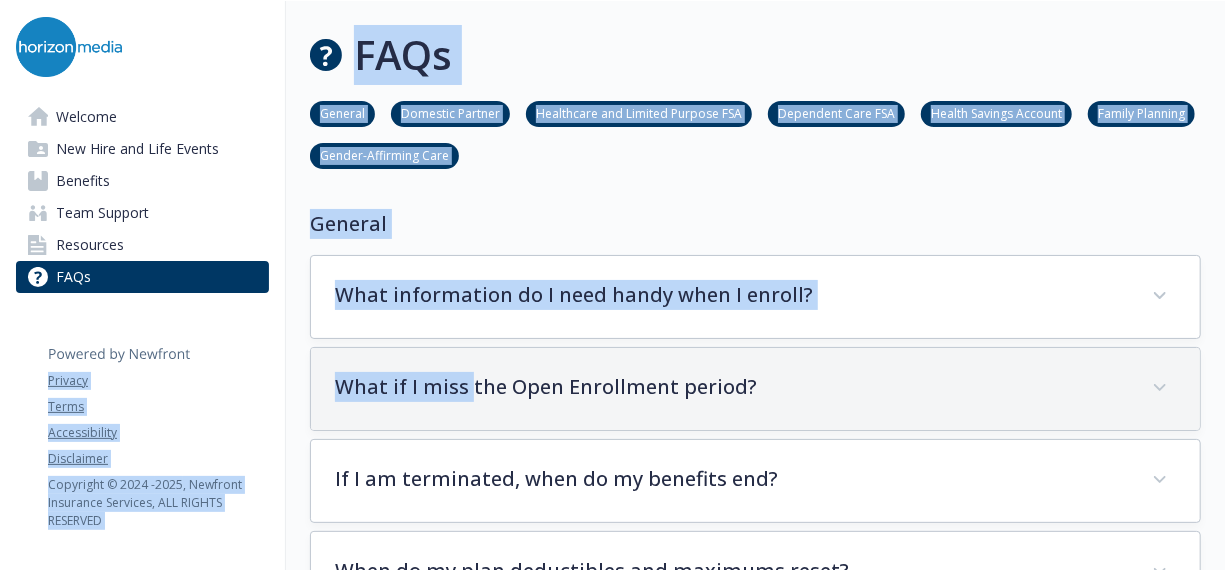 click on "Skip to main content Welcome New Hire and Life Events Benefits Team Support Resources FAQs Privacy Terms Accessibility Disclaimer Copyright © [DATE] -  [DATE] , Newfront Insurance Services, ALL RIGHTS RESERVED FAQs General Domestic Partner Healthcare and Limited Purpose FSA Dependent Care FSA Health Savings Account Family Planning Gender-Affirming Care General What information do I need handy when I enroll?  You will need a SSN, the date of birth, and an address for any spouse/DP or dependents you are enrolling. What if I miss the Open Enrollment period?  If you miss the open enrollment period, you will have to wait until the next open enrollment period to enroll in benefits unless you experience a qualifying life event. These qualifying events include:
Marriage
Divorce or legal separation
Birth or adoption
Child reaches the age limit
Change in spousal employment status
Death
If I am terminated, when do my benefits end?
Terminate the last day of the month when you terminate:
Medical" at bounding box center [612, 3456] 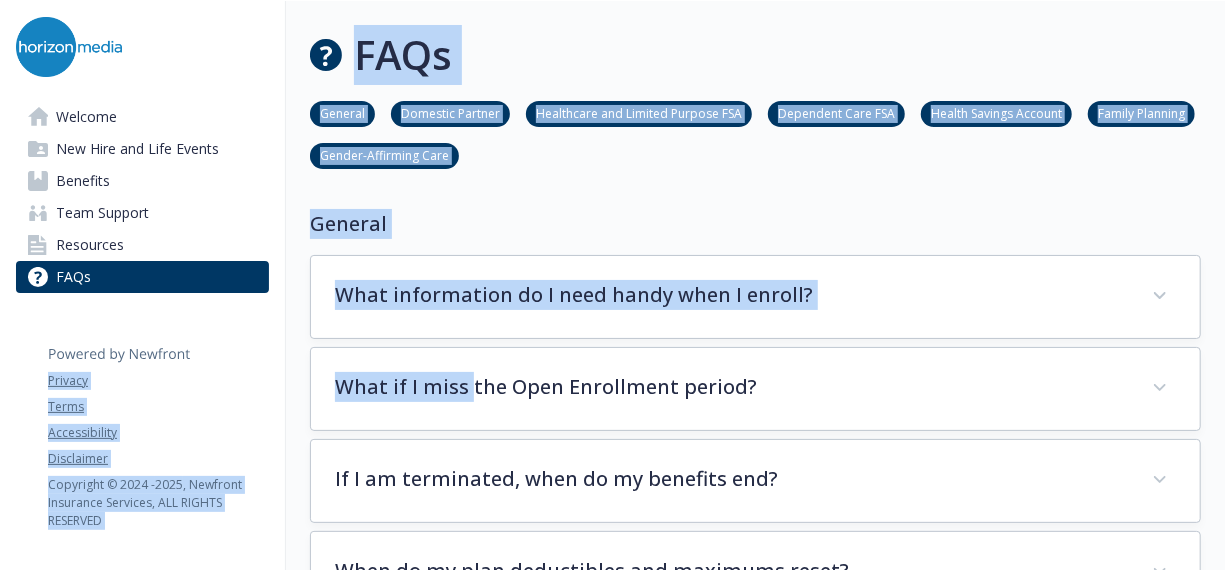 click on "Privacy" at bounding box center (158, 381) 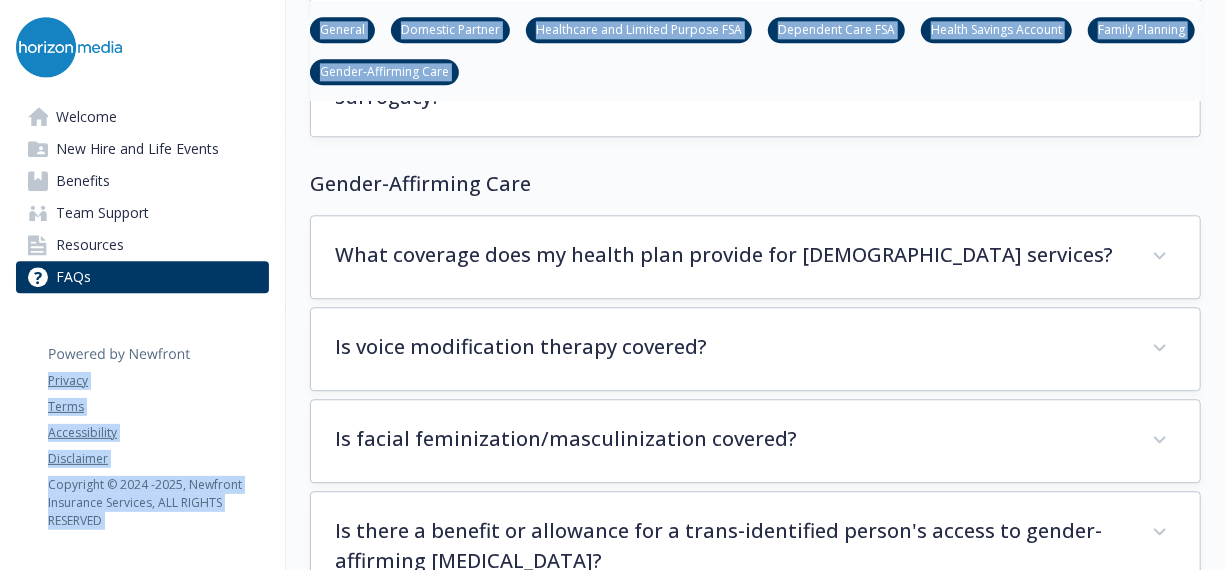 scroll, scrollTop: 6289, scrollLeft: 15, axis: both 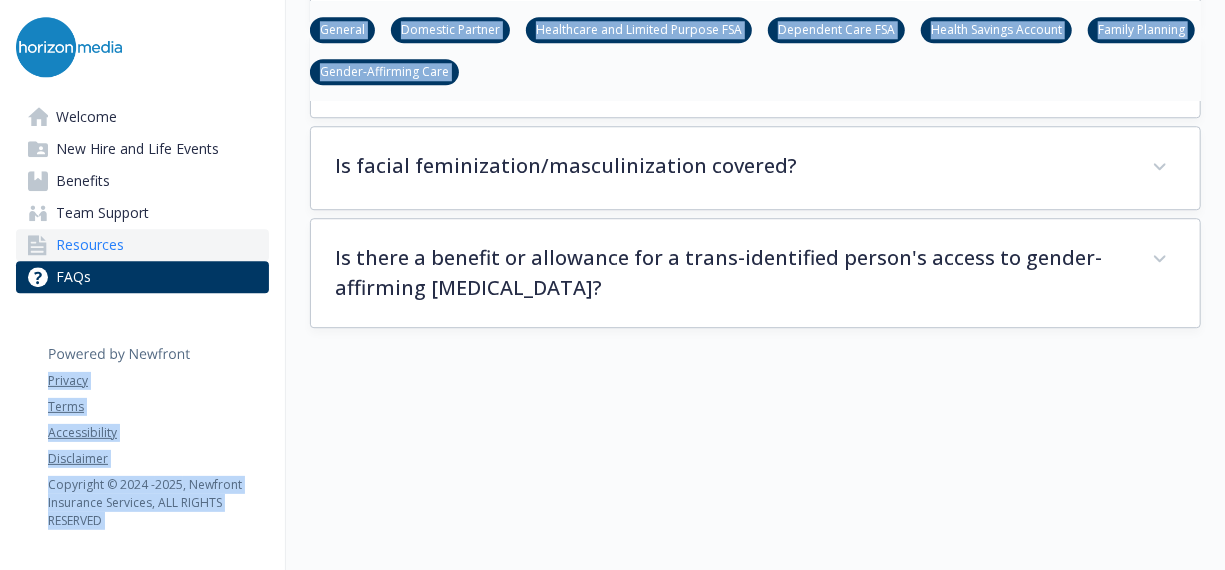 click on "Resources" at bounding box center [90, 245] 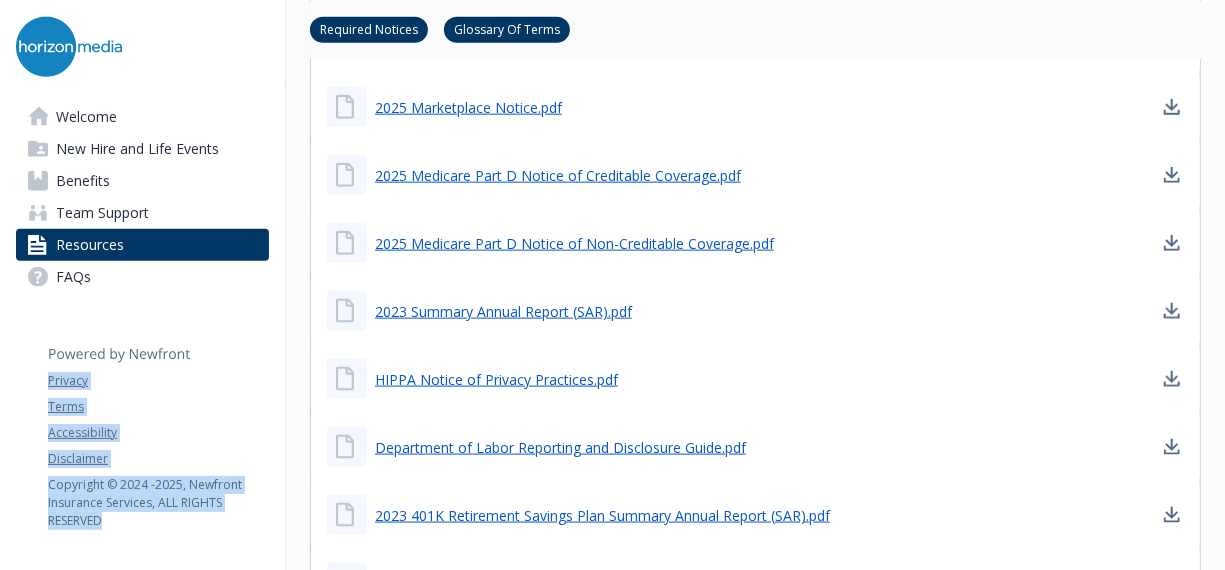 scroll, scrollTop: 0, scrollLeft: 15, axis: horizontal 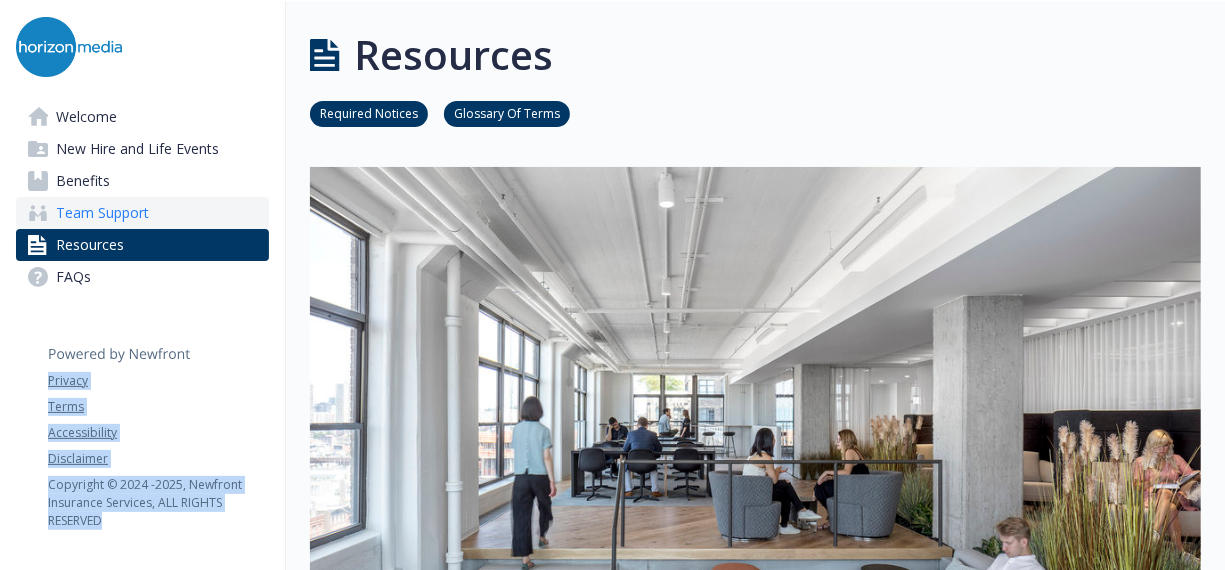 click on "Team Support" at bounding box center (102, 213) 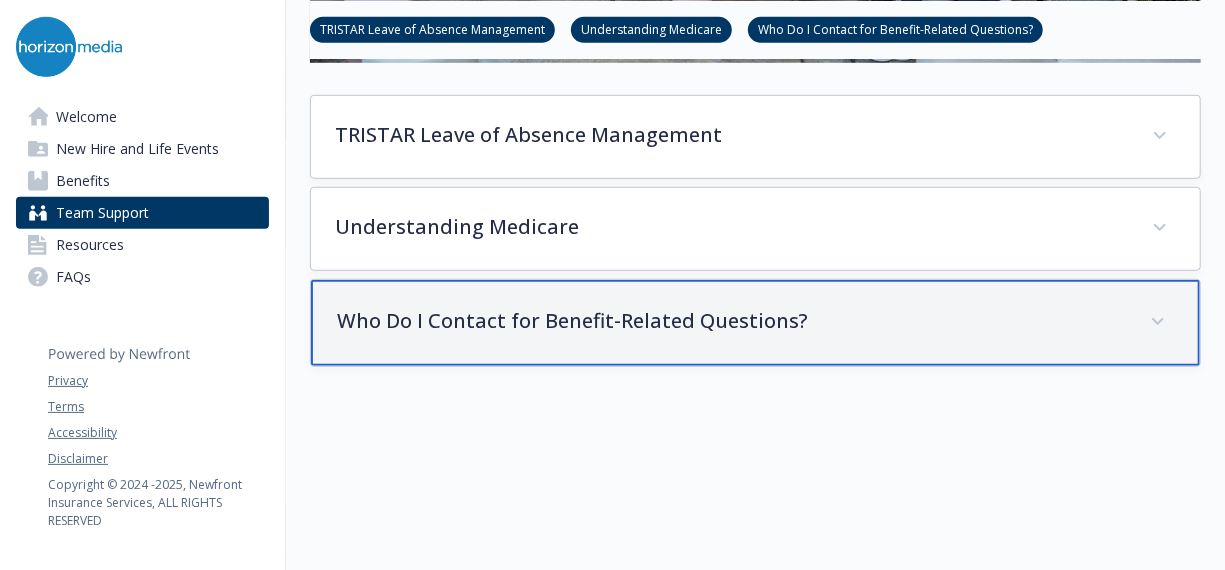 click on "Who Do I Contact for Benefit-Related Questions?" at bounding box center [755, 323] 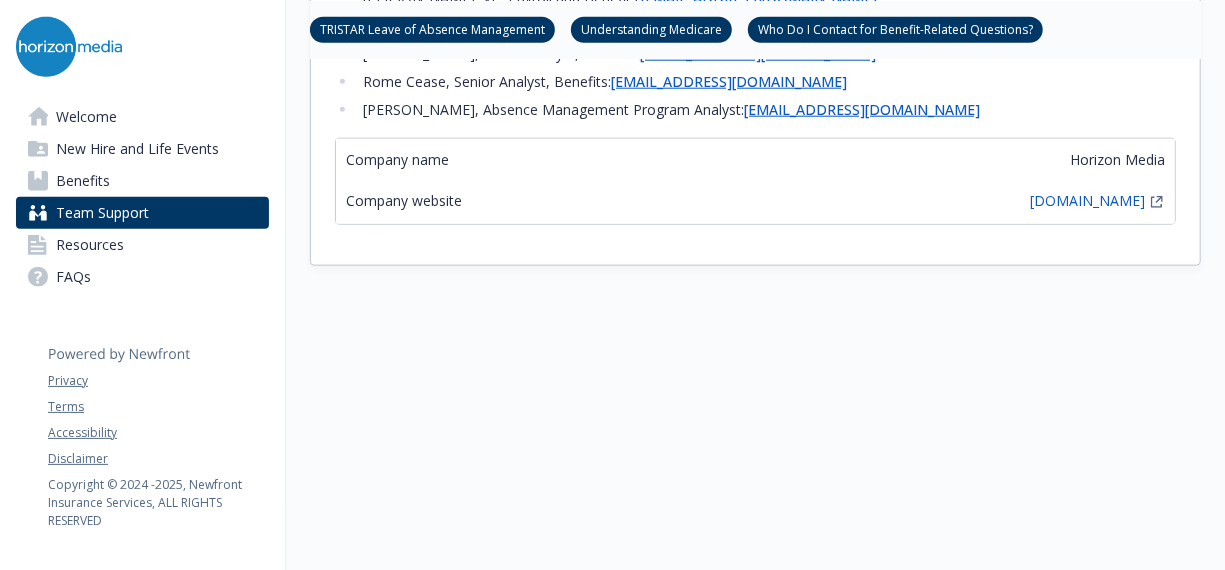 scroll, scrollTop: 926, scrollLeft: 15, axis: both 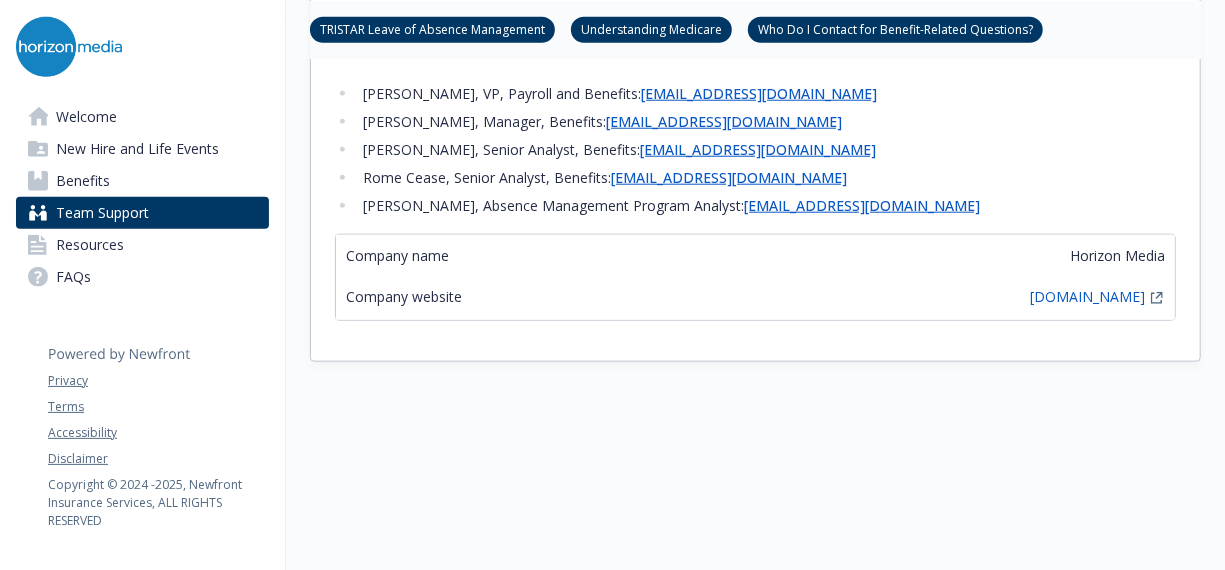 click on "[PERSON_NAME], VP, Payroll and Benefits:  [EMAIL_ADDRESS][DOMAIN_NAME]
[PERSON_NAME], Manager, Benefits:  [EMAIL_ADDRESS][DOMAIN_NAME]
[PERSON_NAME], Senior Analyst, Benefits:  [EMAIL_ADDRESS][DOMAIN_NAME]
[PERSON_NAME], Senior Analyst, Benefits:  [EMAIL_ADDRESS][DOMAIN_NAME]
[PERSON_NAME], Absence Management Program Analyst:  [EMAIL_ADDRESS][DOMAIN_NAME]" at bounding box center [755, 150] 